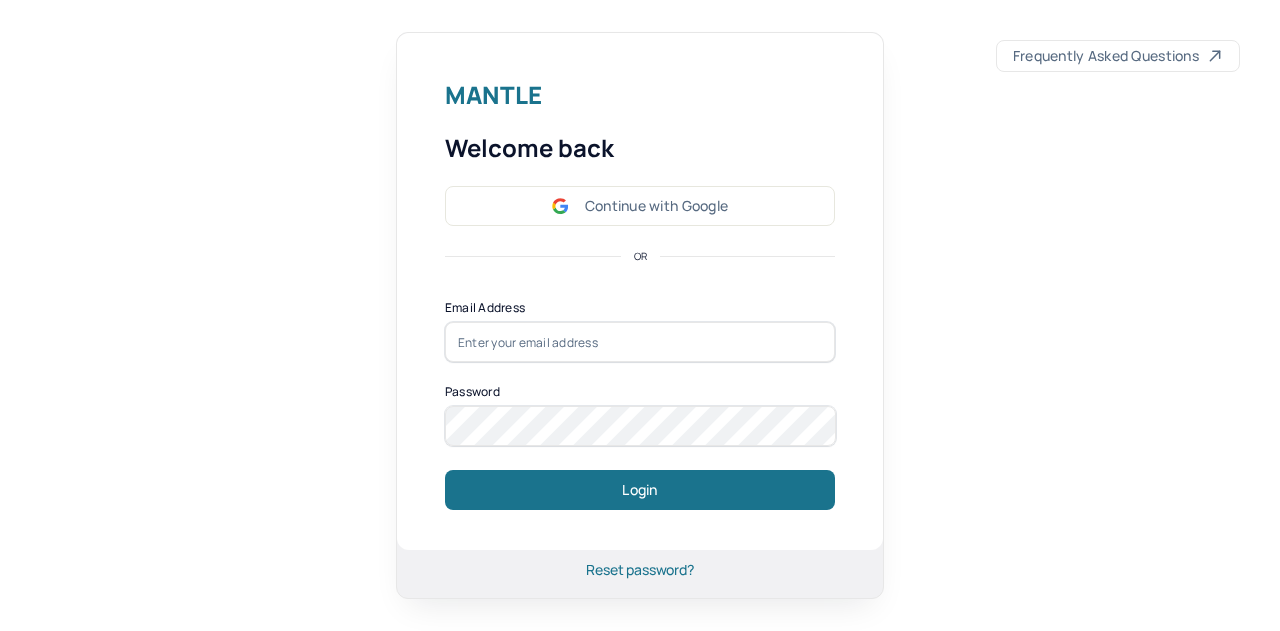 scroll, scrollTop: 0, scrollLeft: 0, axis: both 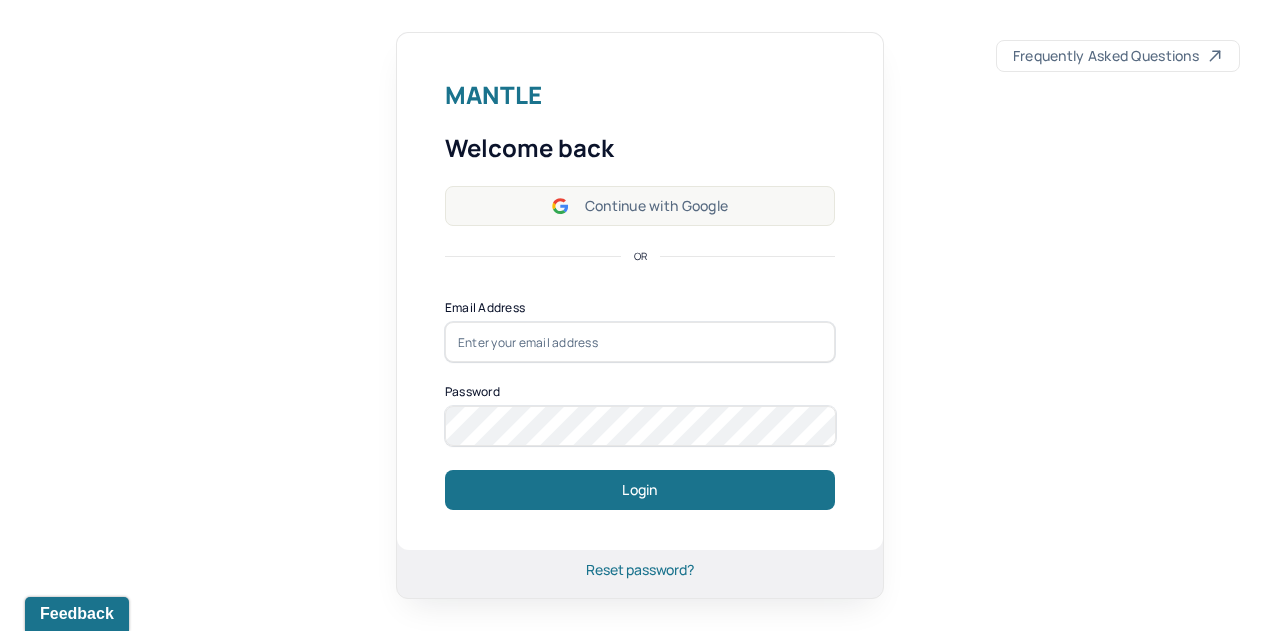 click on "Continue with Google" at bounding box center (640, 206) 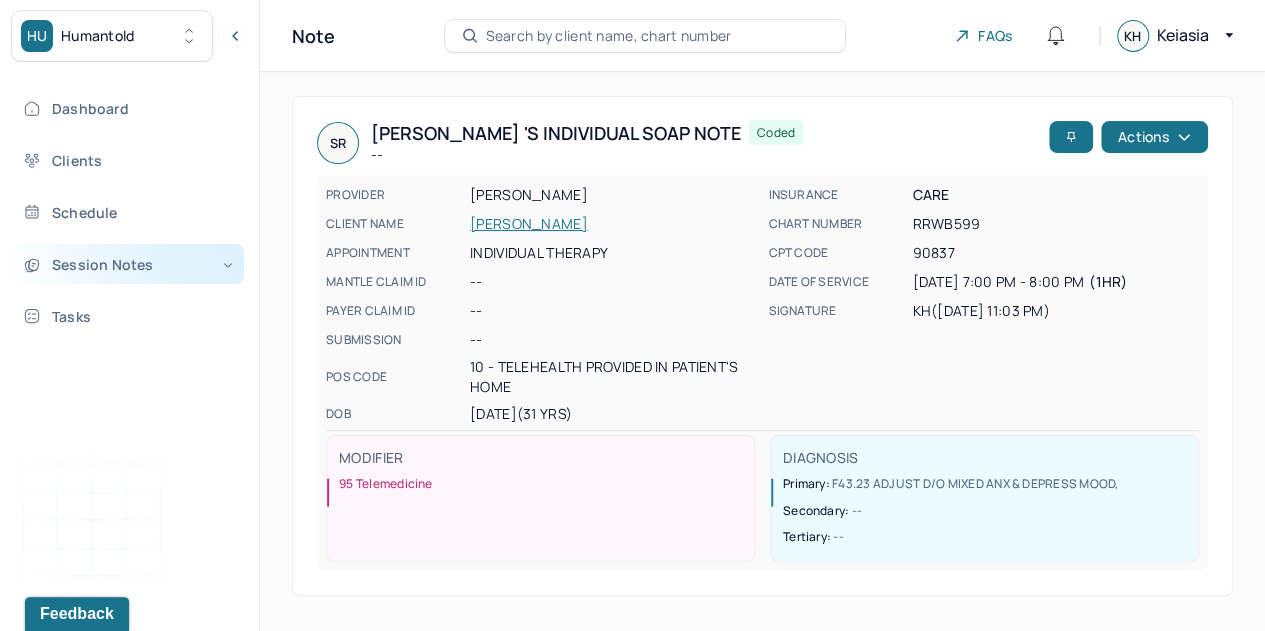 click on "Session Notes" at bounding box center (128, 264) 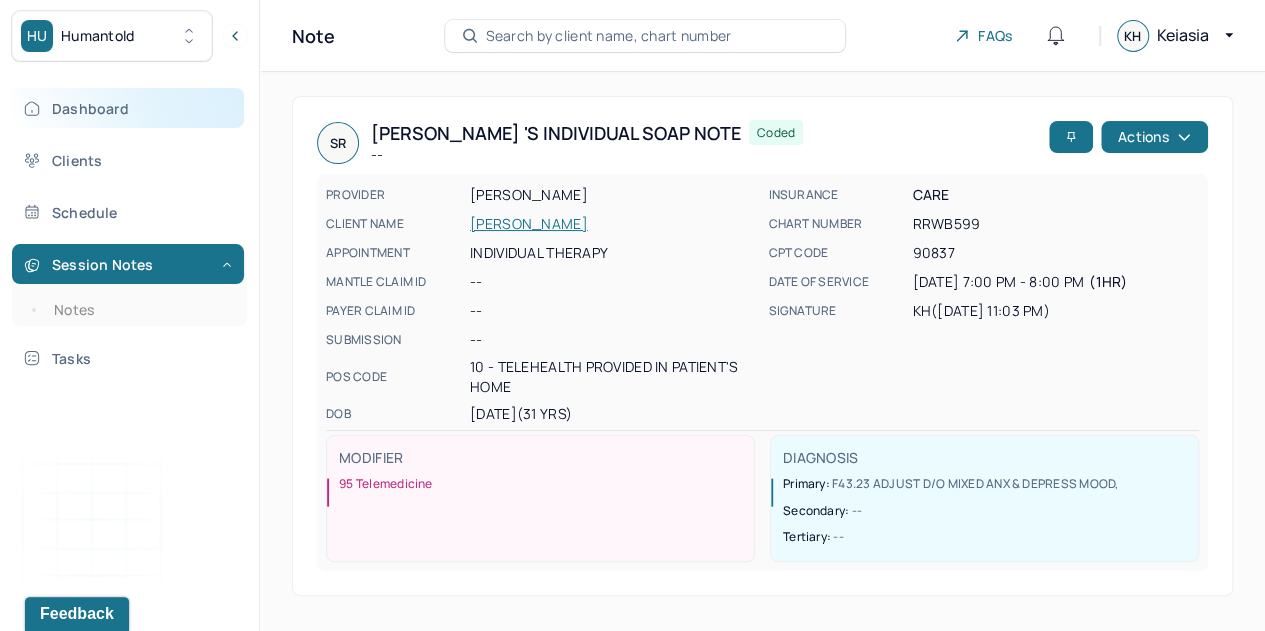 click on "Dashboard" at bounding box center [128, 108] 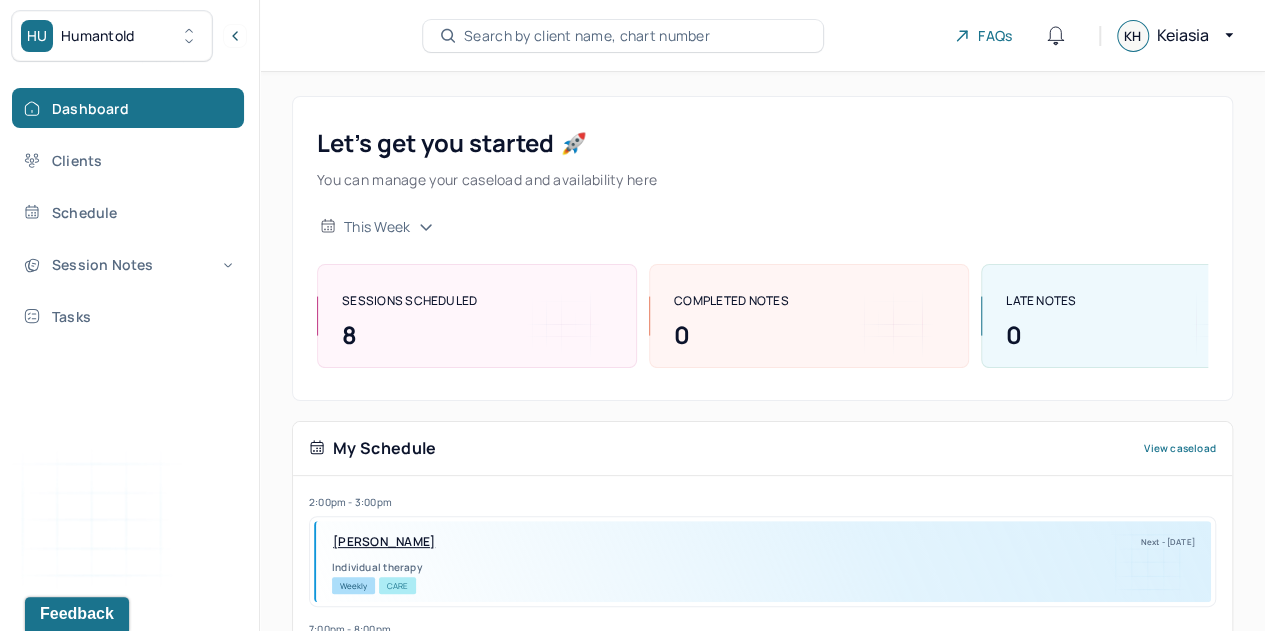 scroll, scrollTop: 384, scrollLeft: 0, axis: vertical 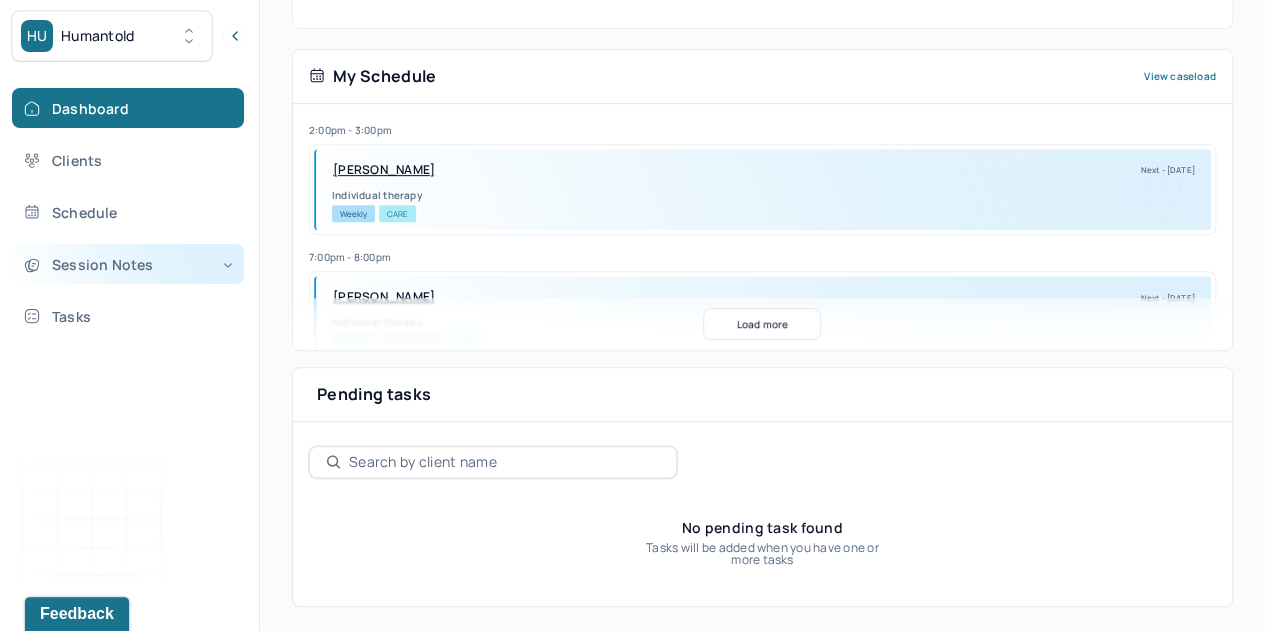 click on "Session Notes" at bounding box center (128, 264) 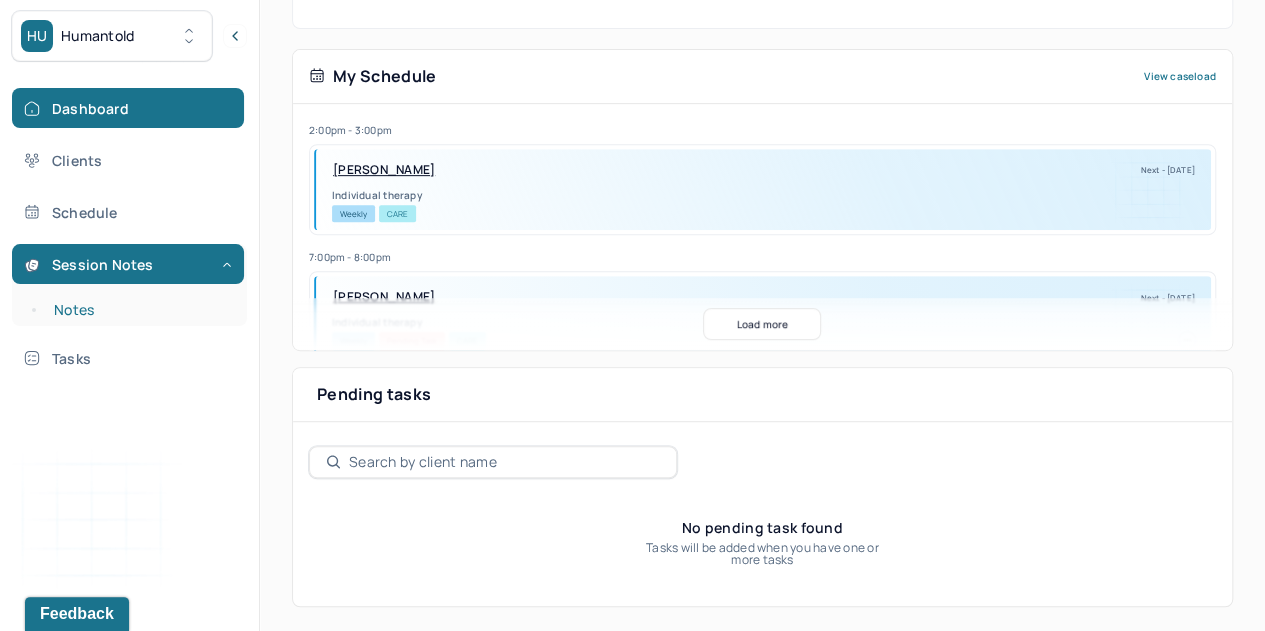 click on "Notes" at bounding box center [139, 310] 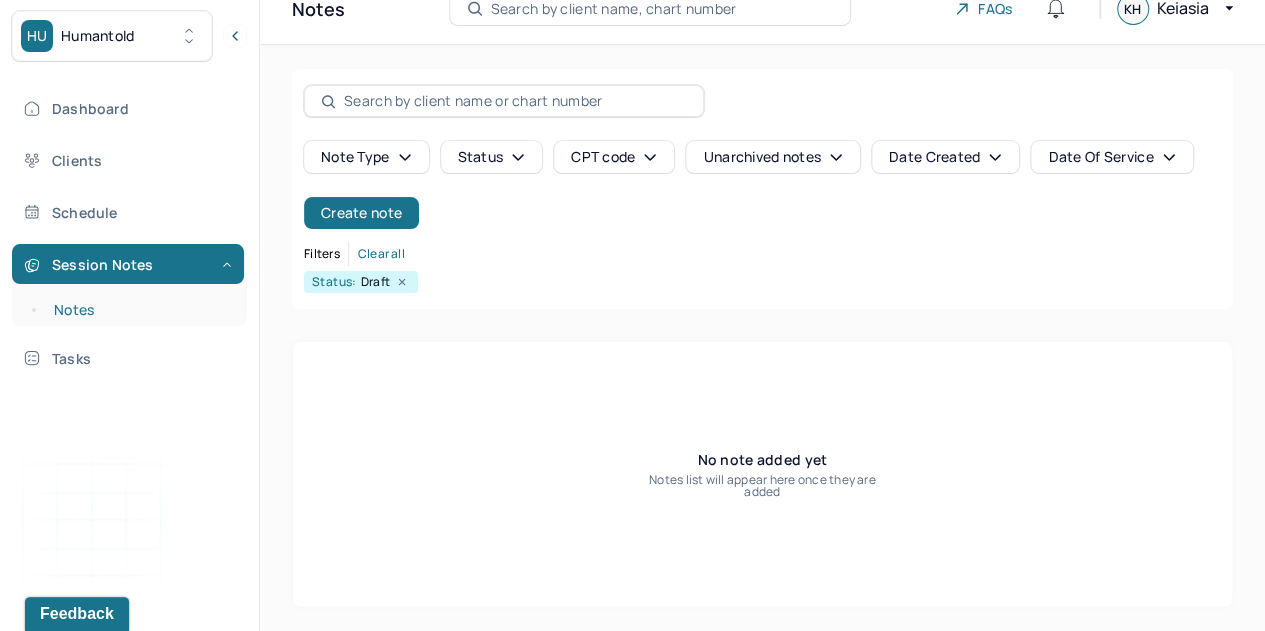 scroll, scrollTop: 26, scrollLeft: 0, axis: vertical 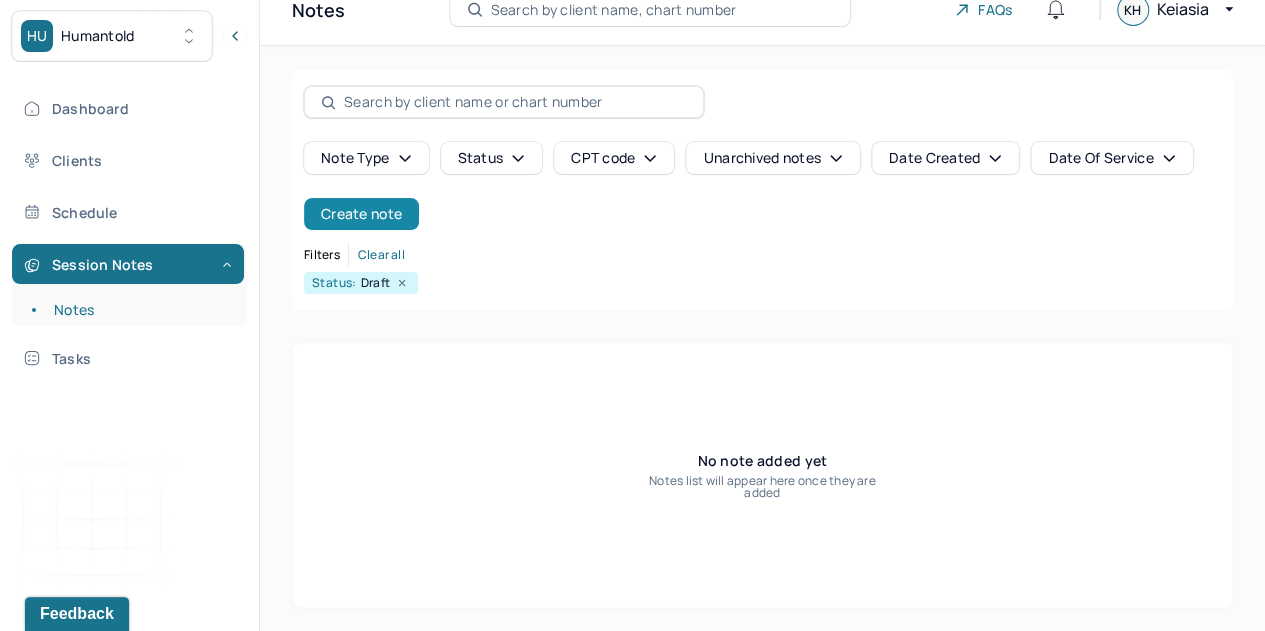 click on "Create note" at bounding box center (361, 214) 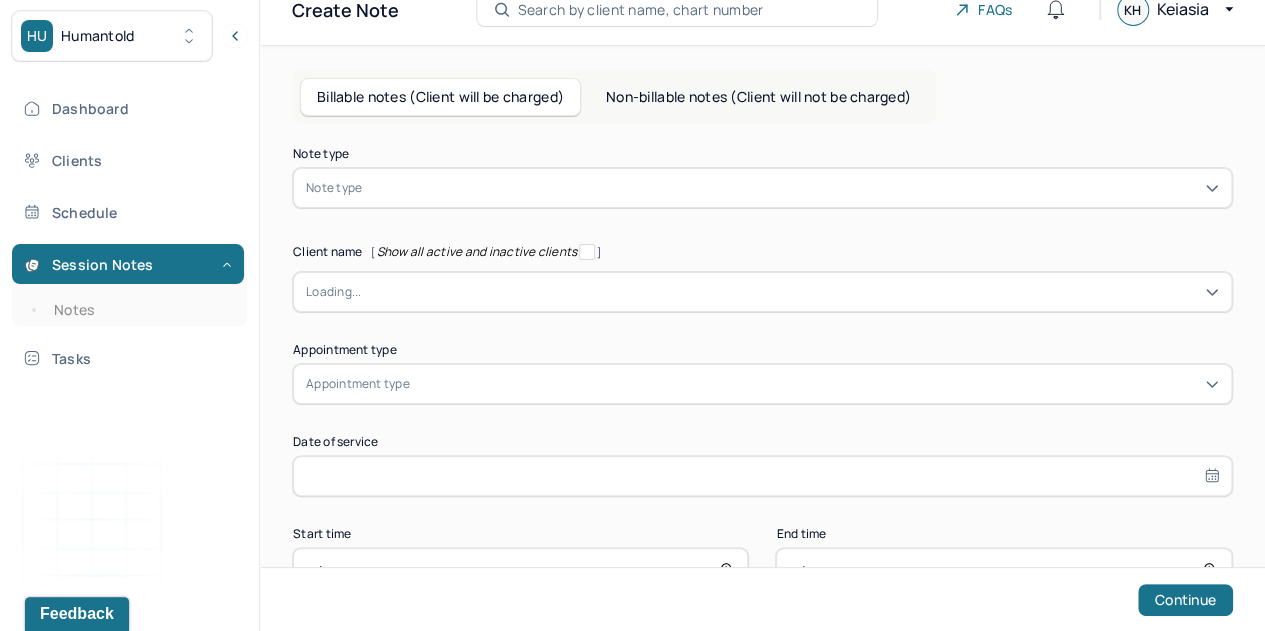 click at bounding box center [792, 188] 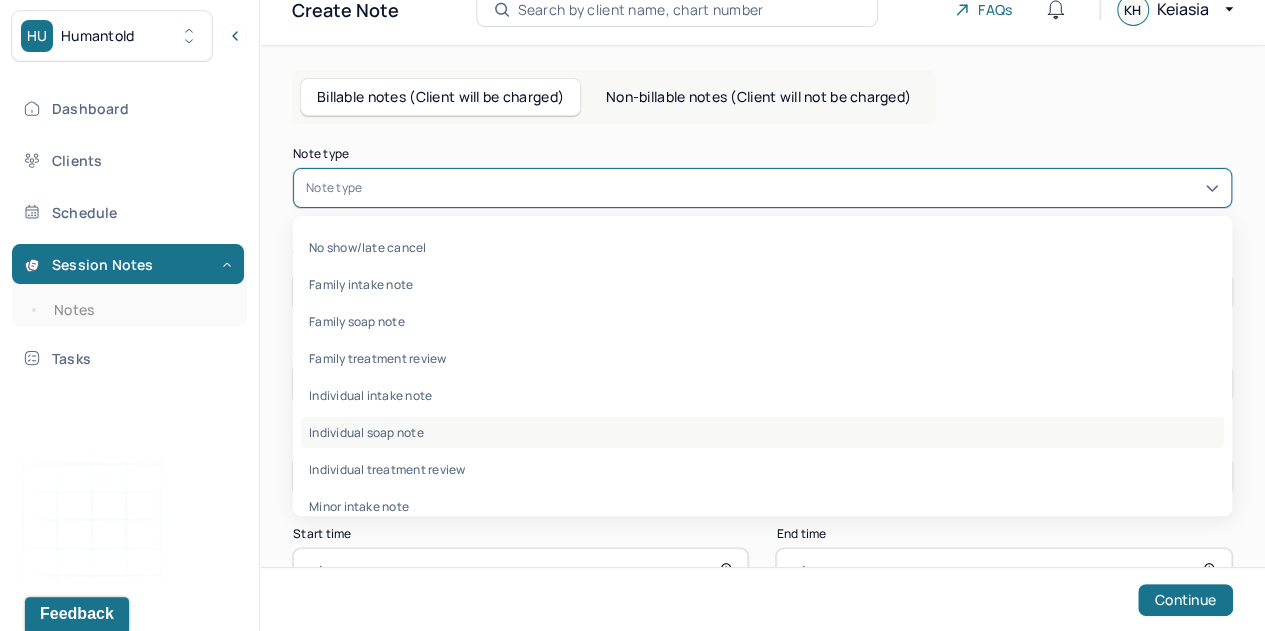 click on "Individual soap note" at bounding box center (762, 432) 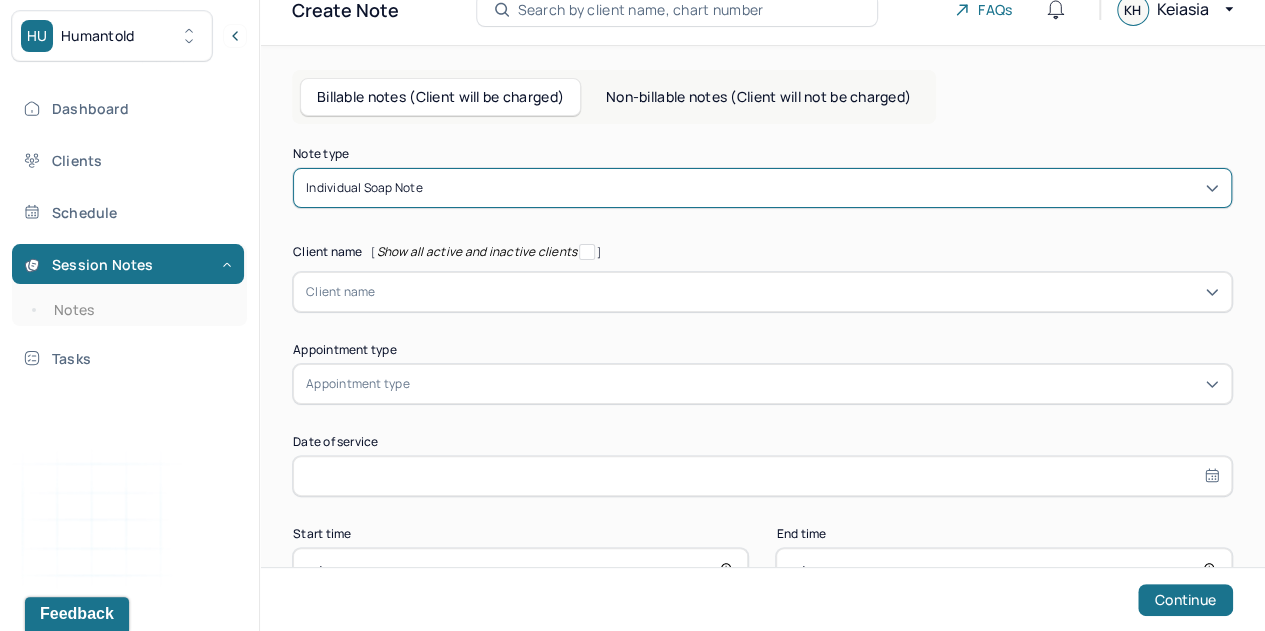 click at bounding box center [797, 292] 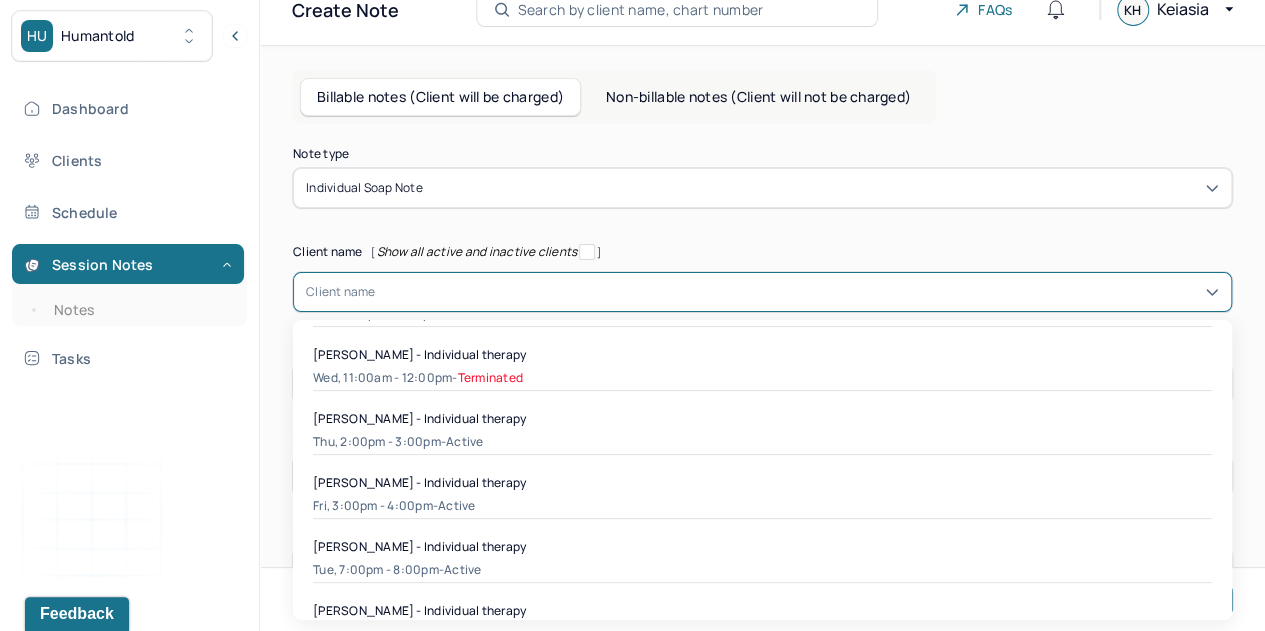 scroll, scrollTop: 402, scrollLeft: 0, axis: vertical 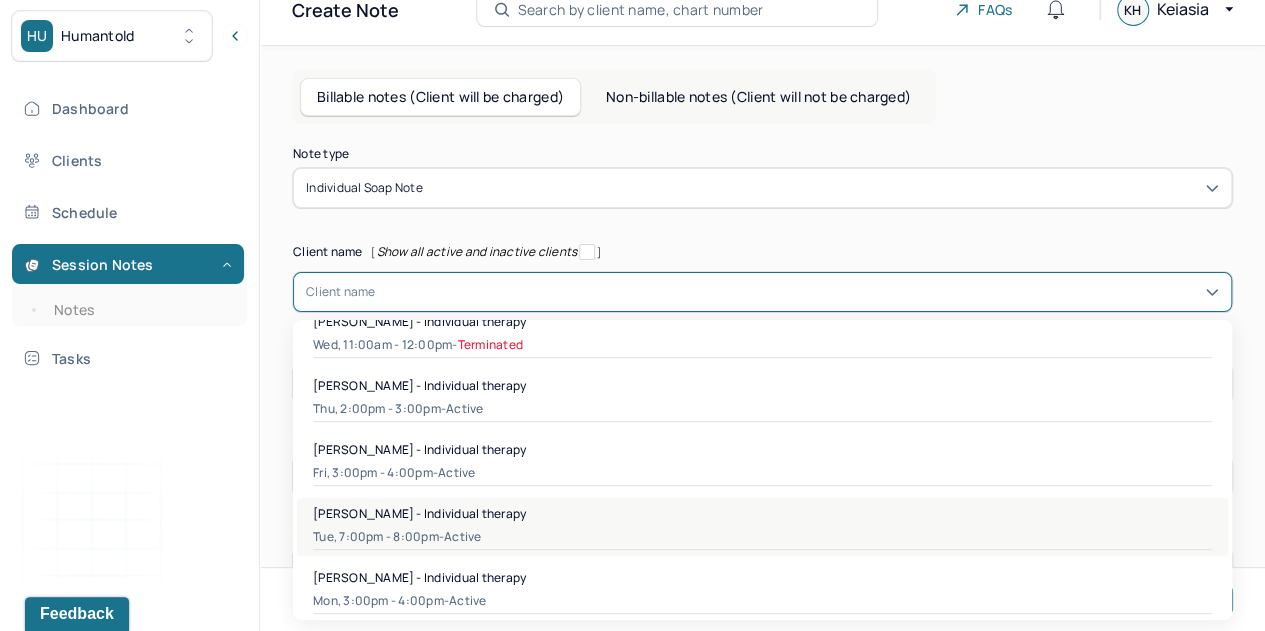 click on "[PERSON_NAME] - Individual therapy" at bounding box center [419, 513] 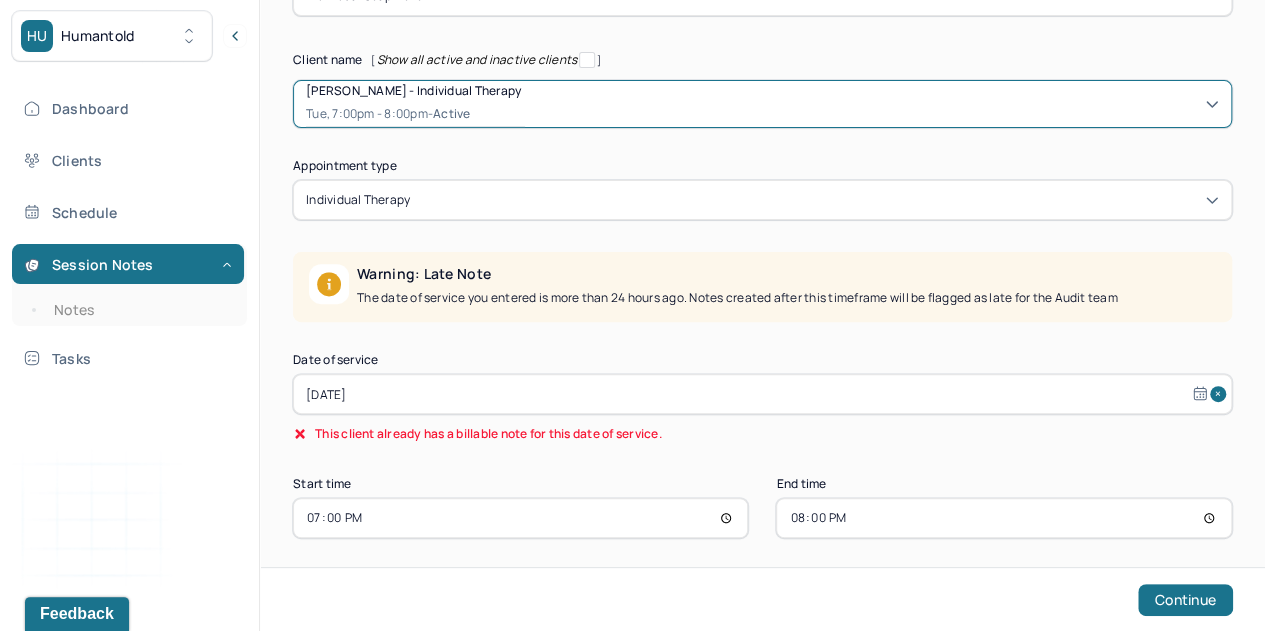 scroll, scrollTop: 224, scrollLeft: 0, axis: vertical 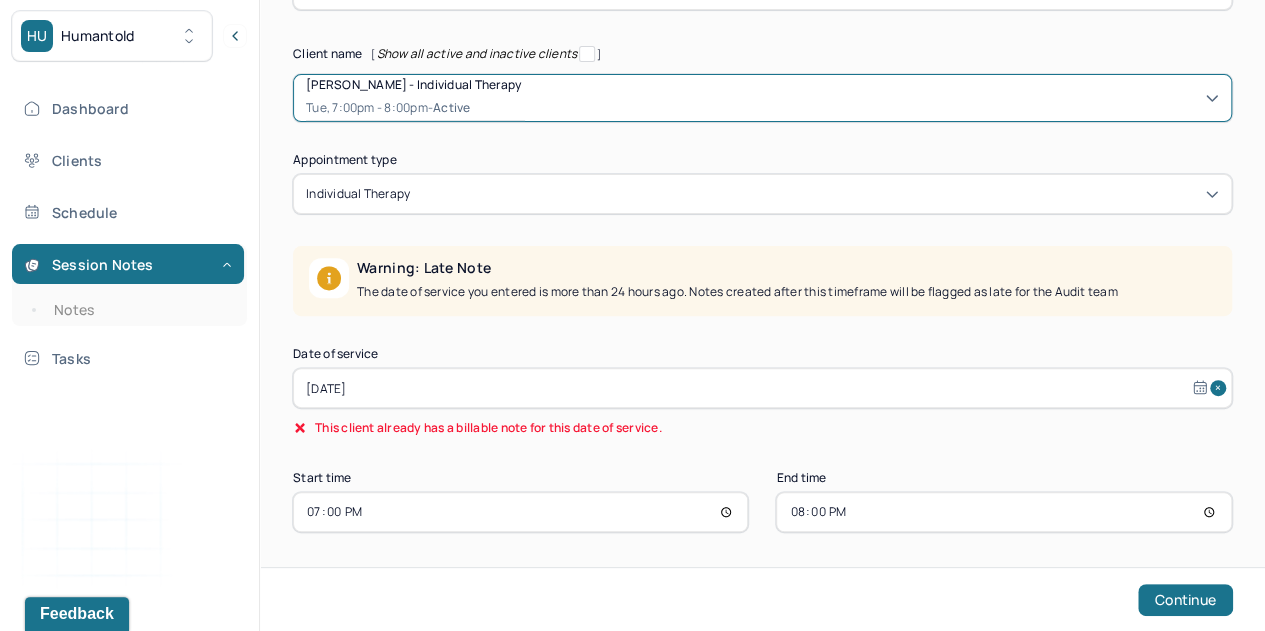 select on "5" 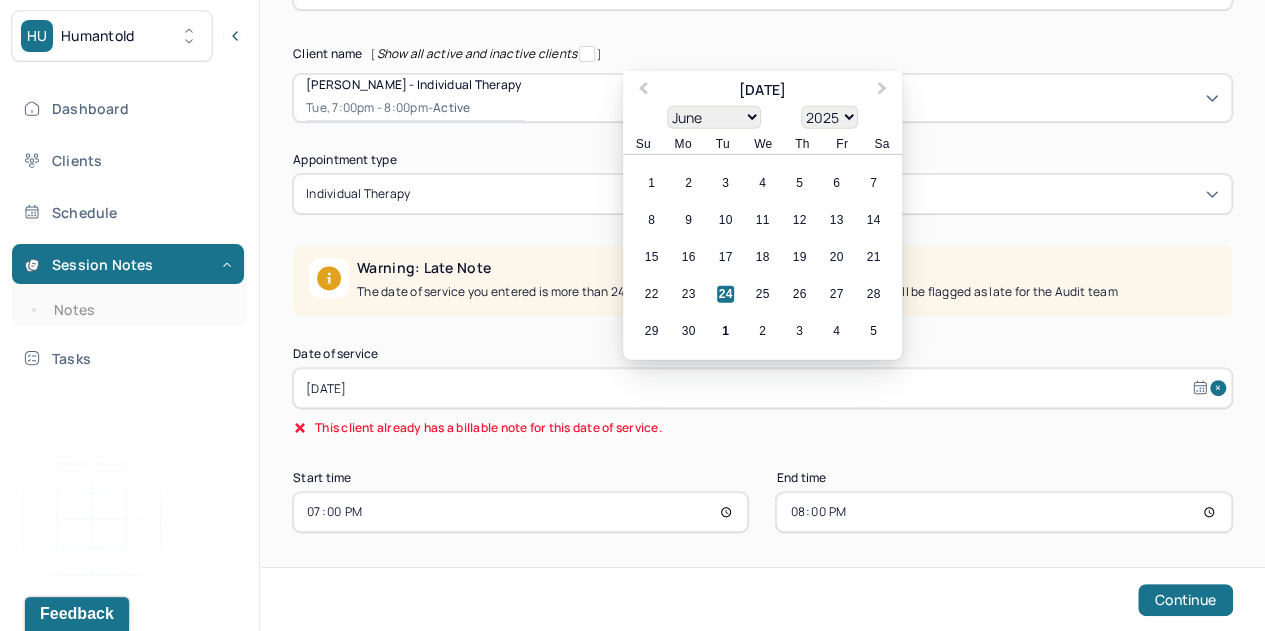 click on "[DATE]" at bounding box center [762, 388] 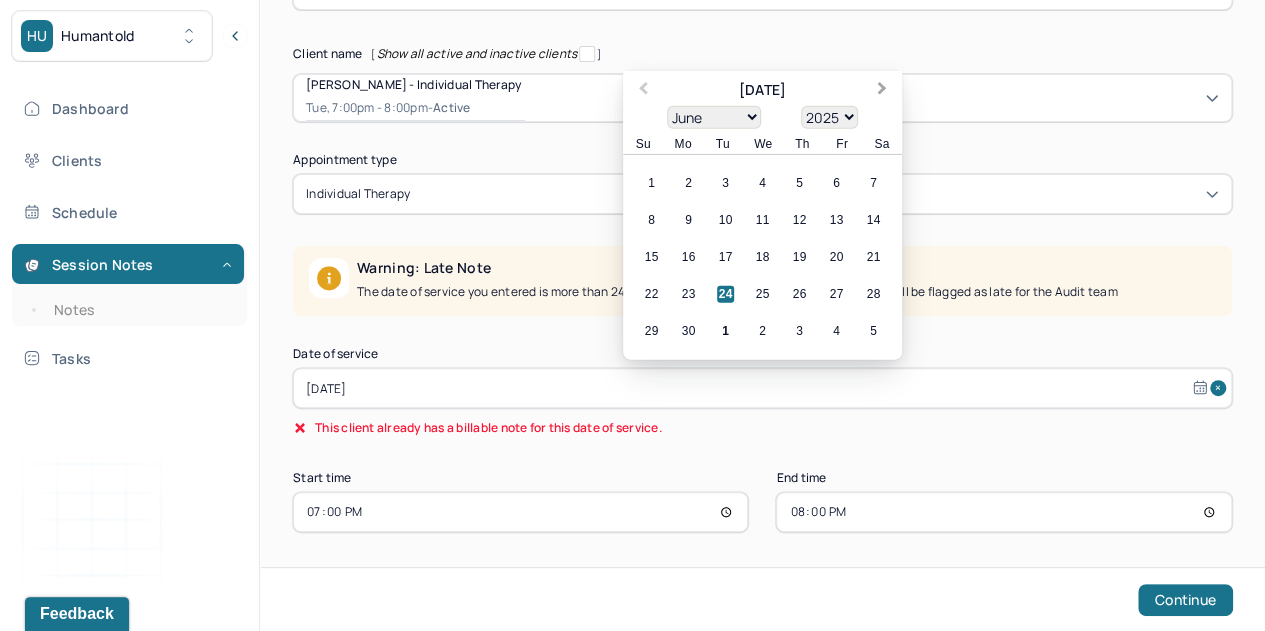 click on "Next Month" at bounding box center [884, 92] 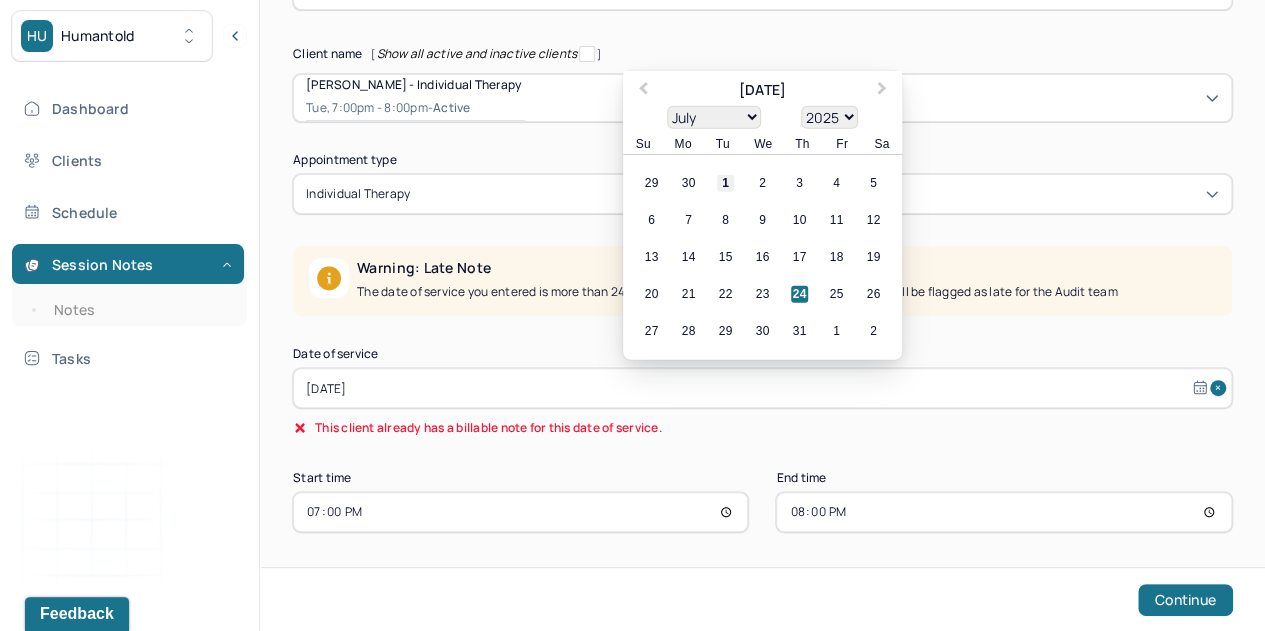 click on "1" at bounding box center (725, 183) 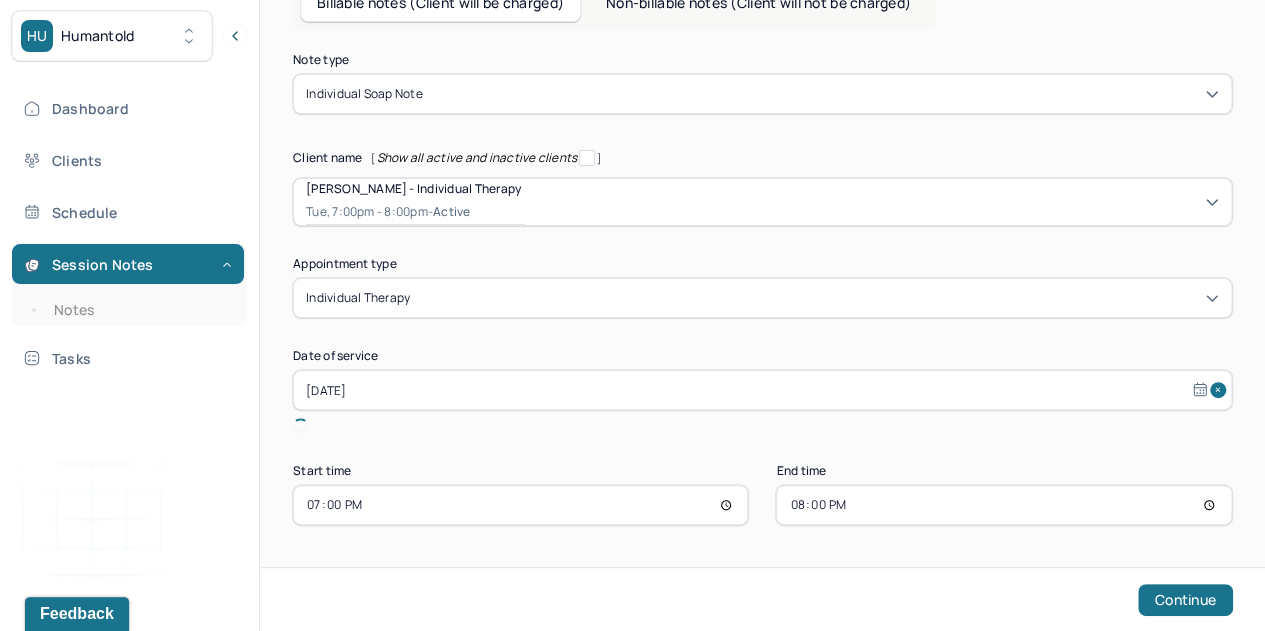 type on "[DATE]" 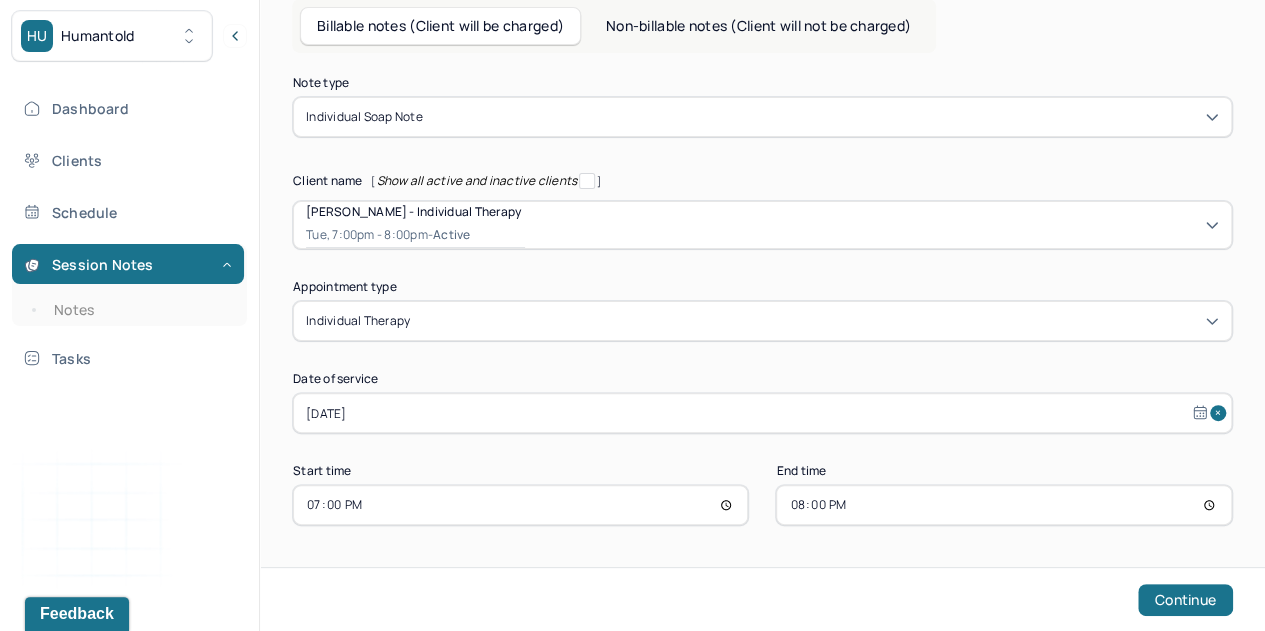 scroll, scrollTop: 96, scrollLeft: 0, axis: vertical 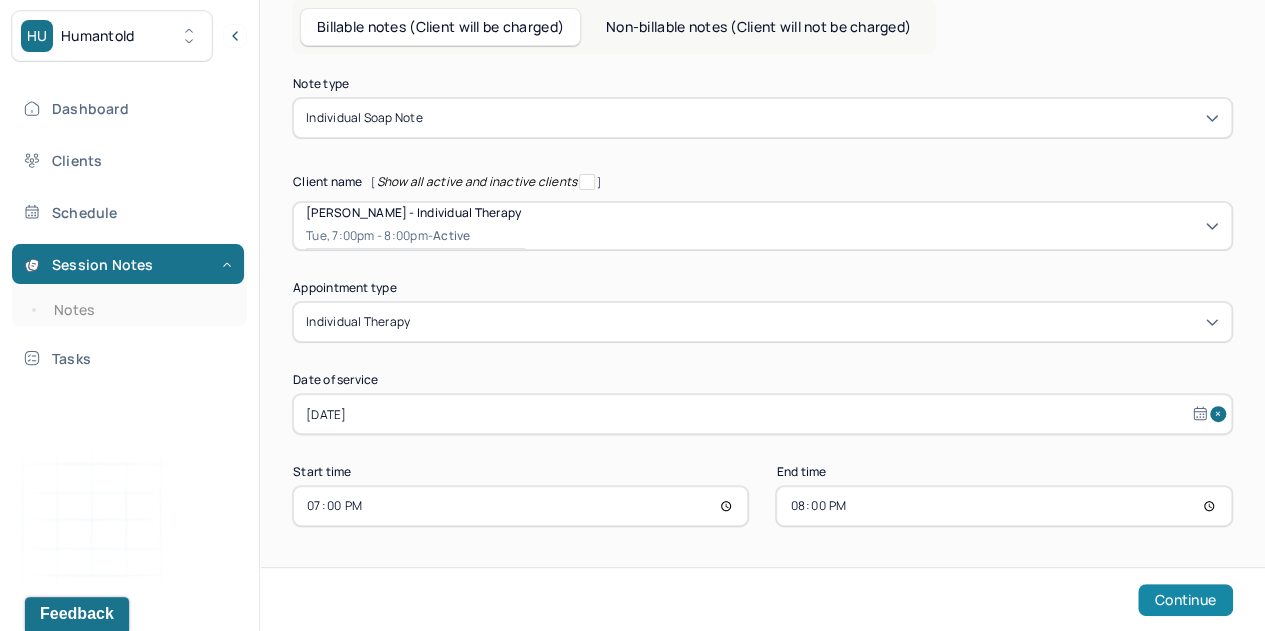 click on "Continue" at bounding box center (1185, 600) 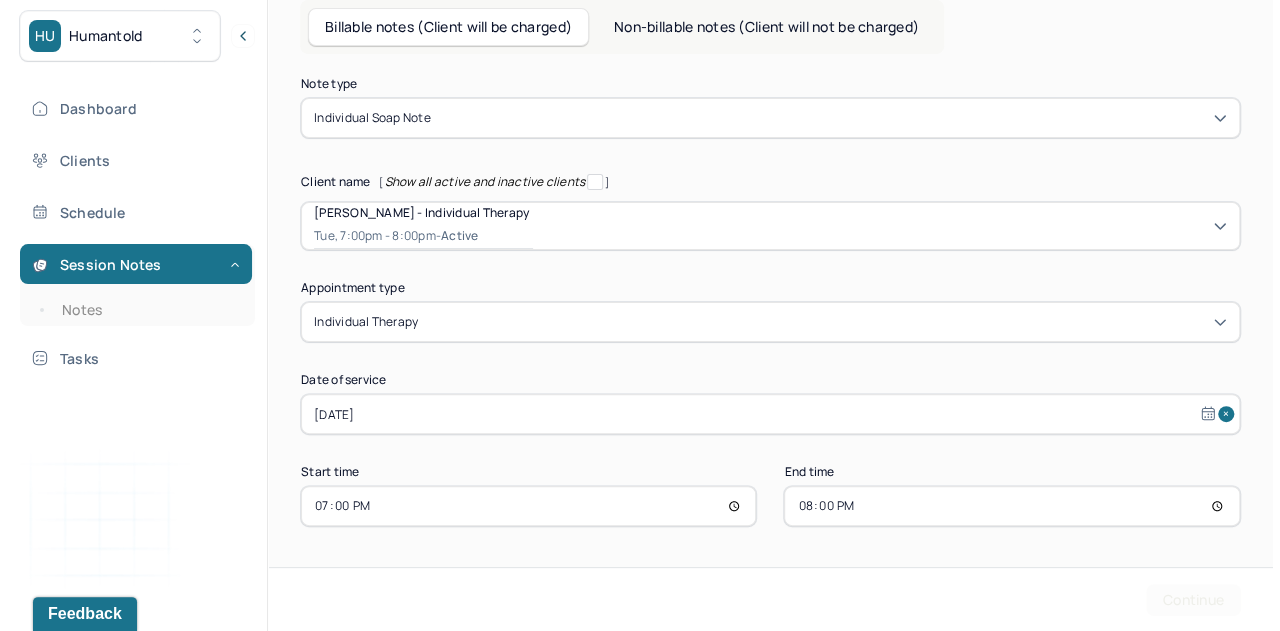 scroll, scrollTop: 0, scrollLeft: 0, axis: both 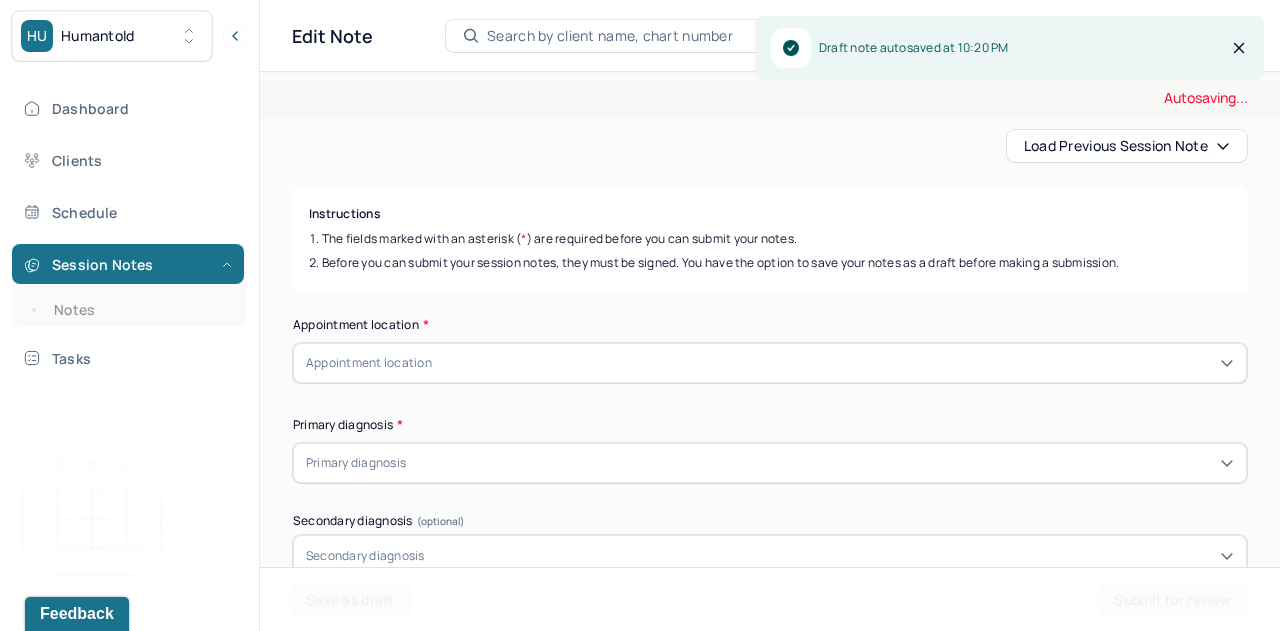 click on "Autosaving... Appointment Details     Client name [PERSON_NAME] Date of service [DATE] Time 7:00pm - 8:00pm Duration 1hr Appointment type individual therapy Provider name [PERSON_NAME] Note type Individual soap note Appointment Details     Client name [PERSON_NAME] Date of service [DATE] Time 7:00pm - 8:00pm Duration 1hr Appointment type individual therapy Provider name [PERSON_NAME] Note type Individual soap note   Load previous session note   Instructions The fields marked with an asterisk ( * ) are required before you can submit your notes. Before you can submit your session notes, they must be signed. You have the option to save your notes as a draft before making a submission. Appointment location * Appointment location Primary diagnosis * Primary diagnosis Secondary diagnosis (optional) Secondary diagnosis Tertiary diagnosis (optional) Tertiary diagnosis Emotional / Behavioural symptoms demonstrated * Causing * Causing Intention for Session * Intention for Session Session Note EDMR" at bounding box center (770, 2037) 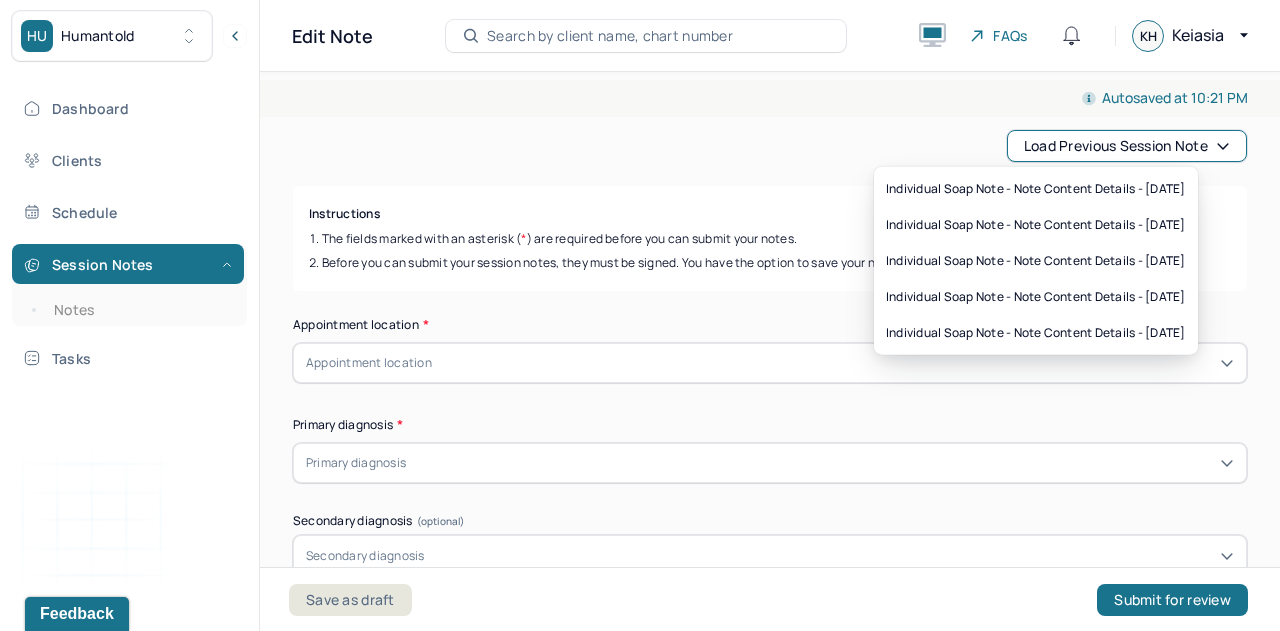 click on "Load previous session note" at bounding box center [1127, 146] 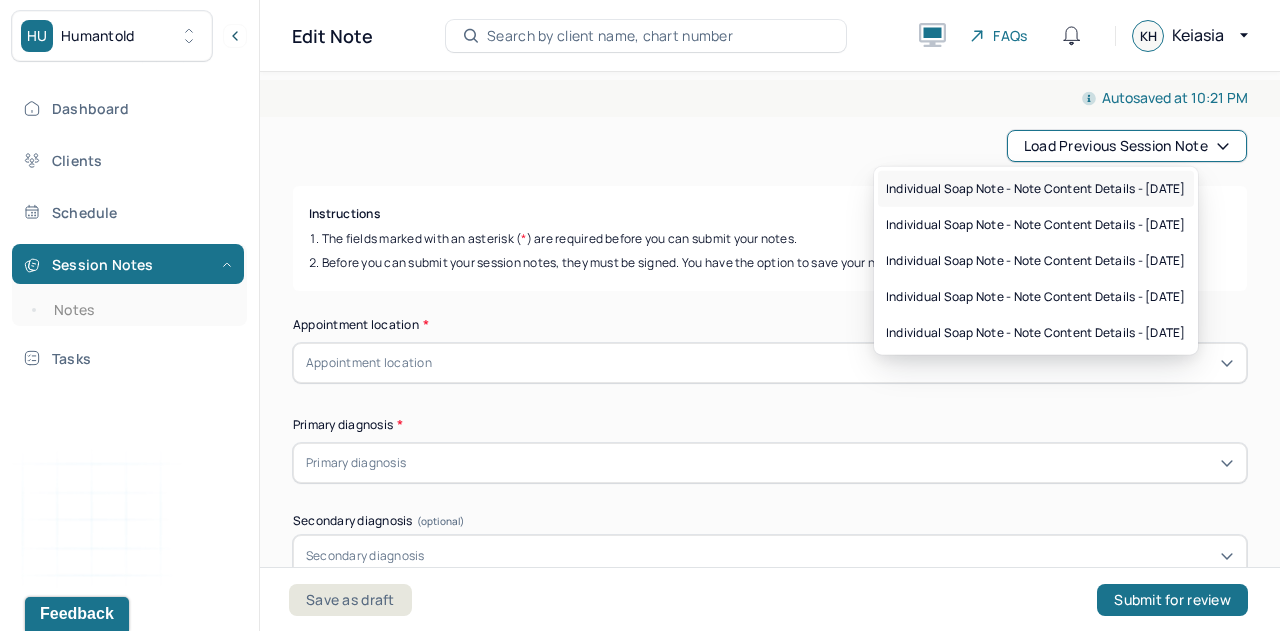 click on "Individual soap note   - Note content Details -   [DATE]" at bounding box center (1036, 189) 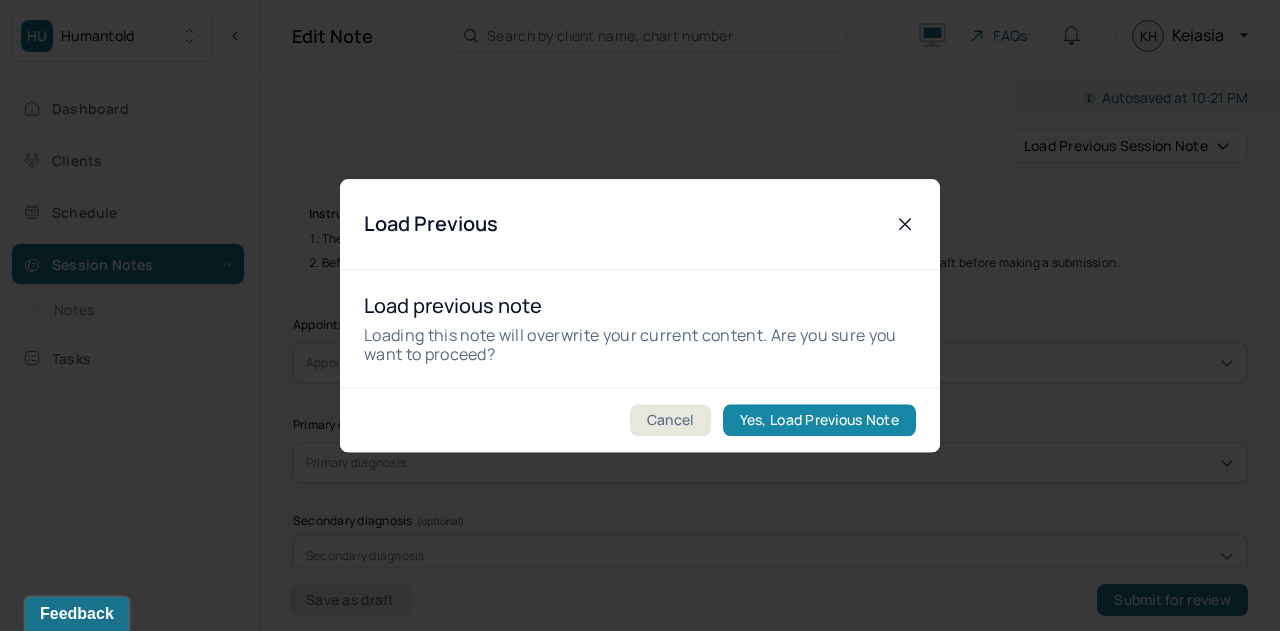 click on "Yes, Load Previous Note" at bounding box center (819, 420) 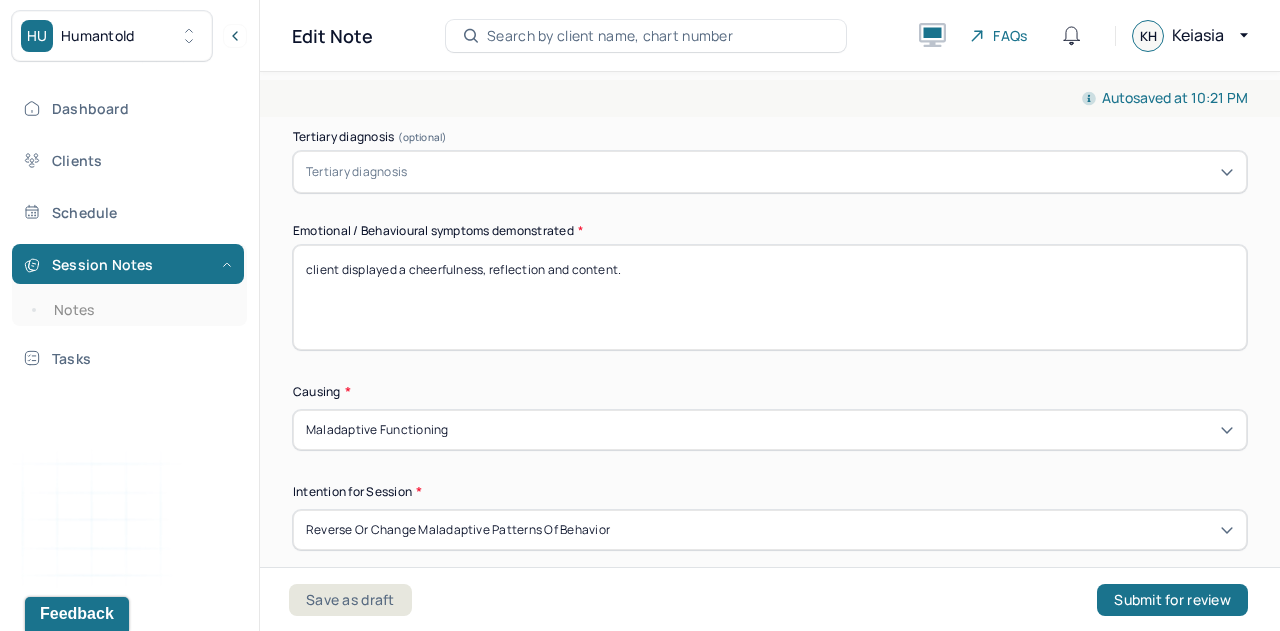 scroll, scrollTop: 932, scrollLeft: 0, axis: vertical 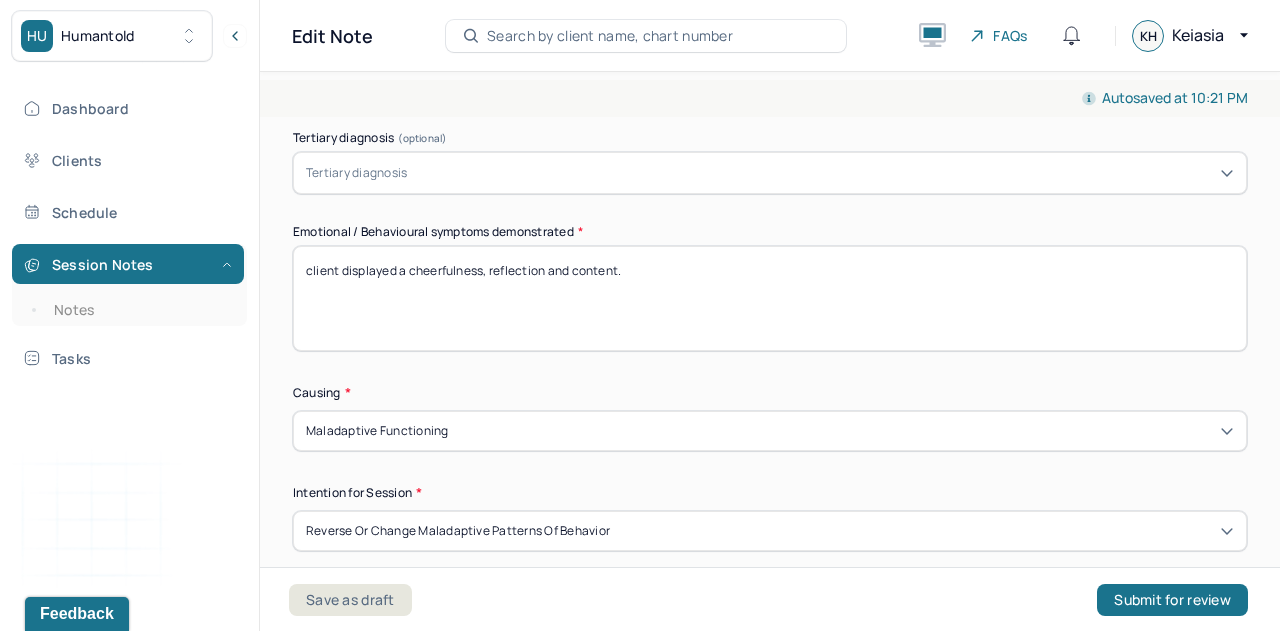 drag, startPoint x: 640, startPoint y: 261, endPoint x: 406, endPoint y: 271, distance: 234.21358 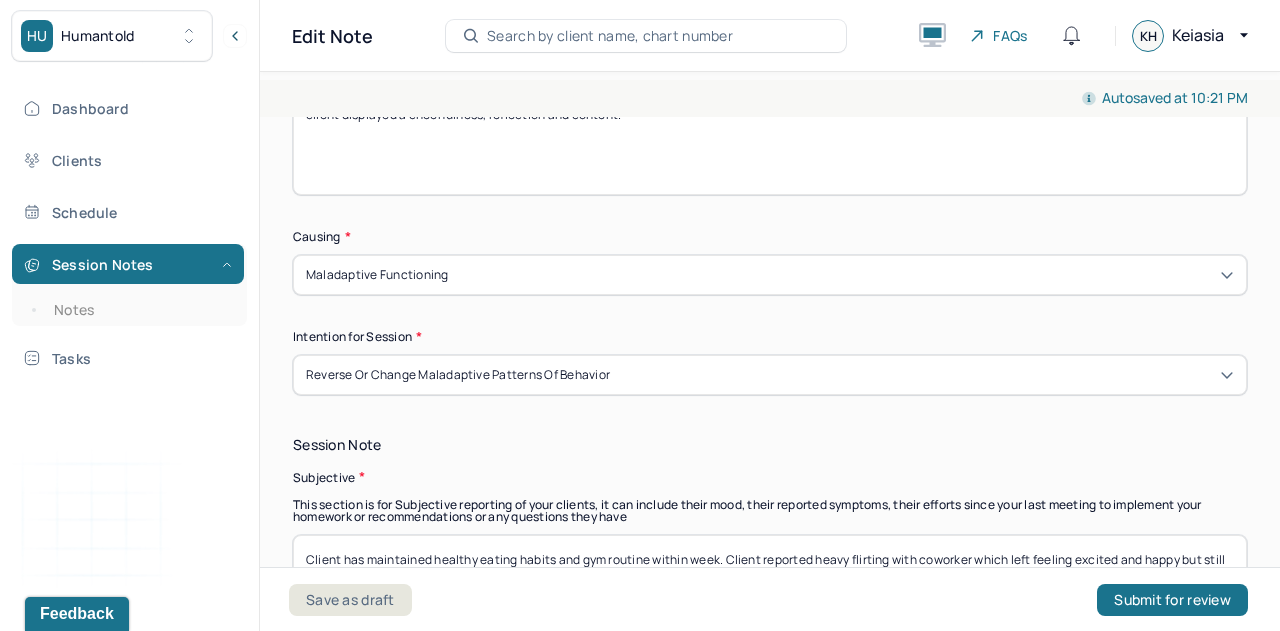 scroll, scrollTop: 1110, scrollLeft: 0, axis: vertical 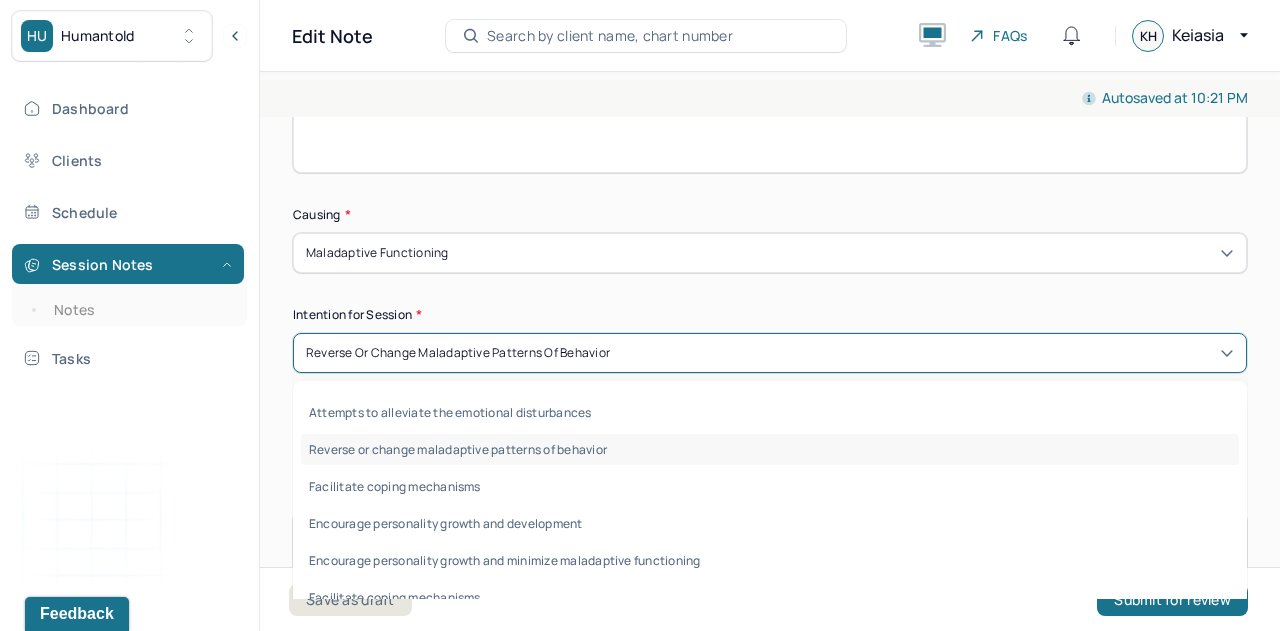 click on "Reverse or change maladaptive patterns of behavior" at bounding box center (458, 353) 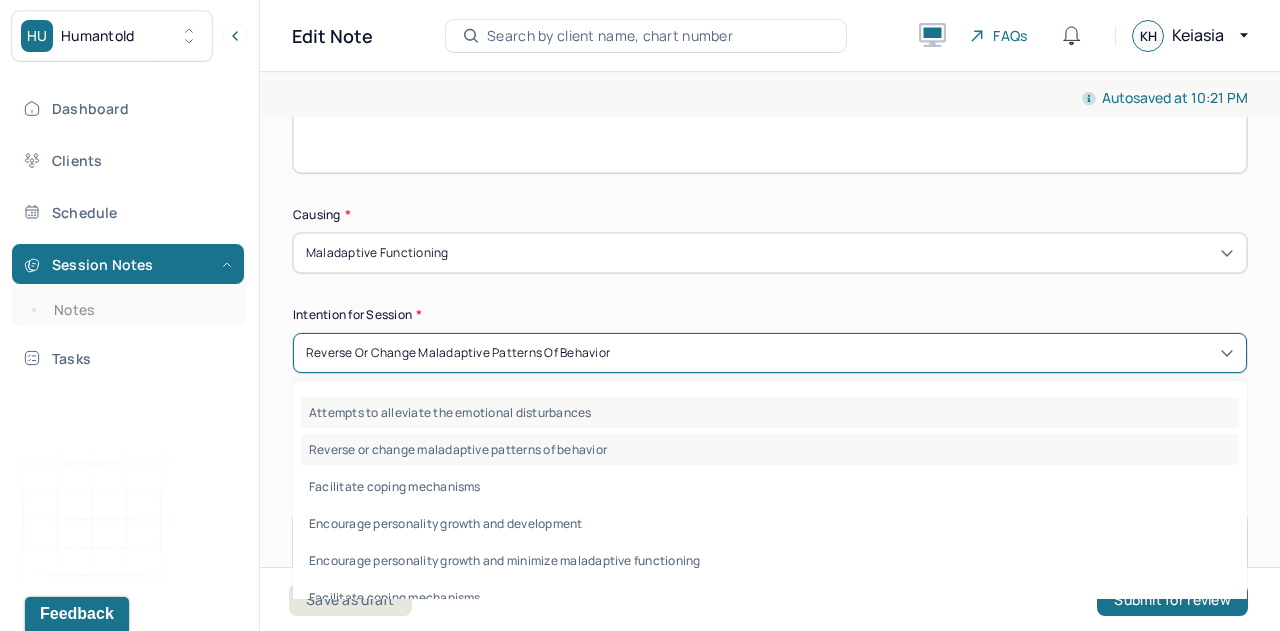 click on "Attempts to alleviate the emotional disturbances" at bounding box center (770, 412) 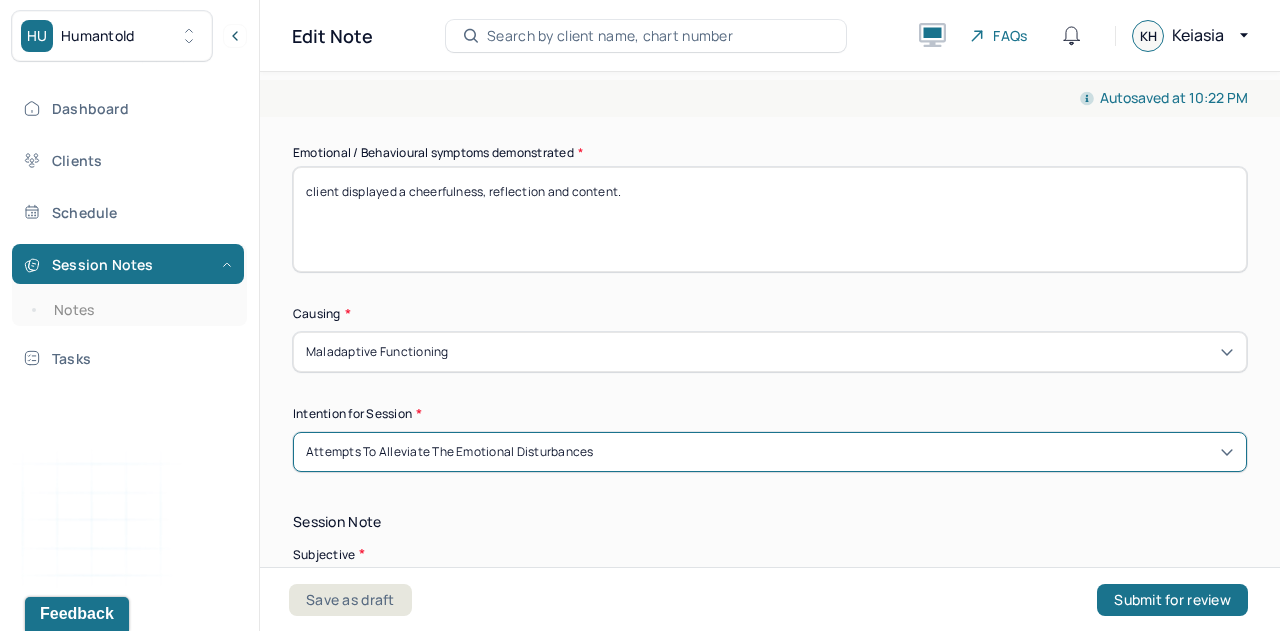 scroll, scrollTop: 923, scrollLeft: 0, axis: vertical 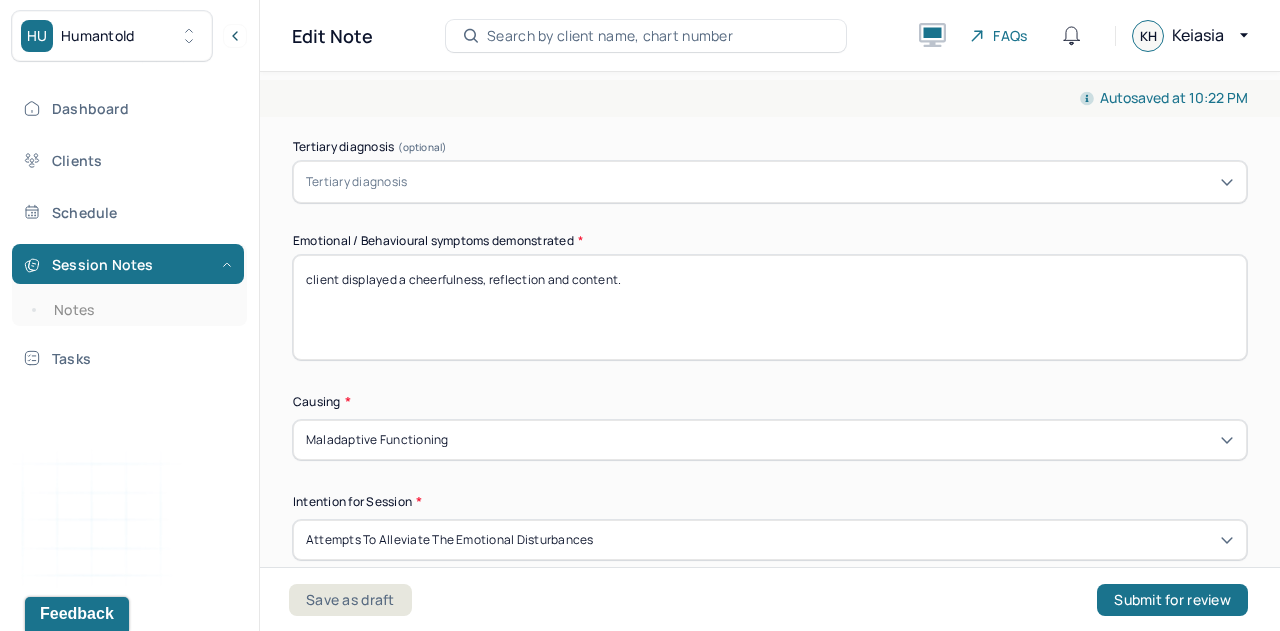 drag, startPoint x: 646, startPoint y: 283, endPoint x: 417, endPoint y: 283, distance: 229 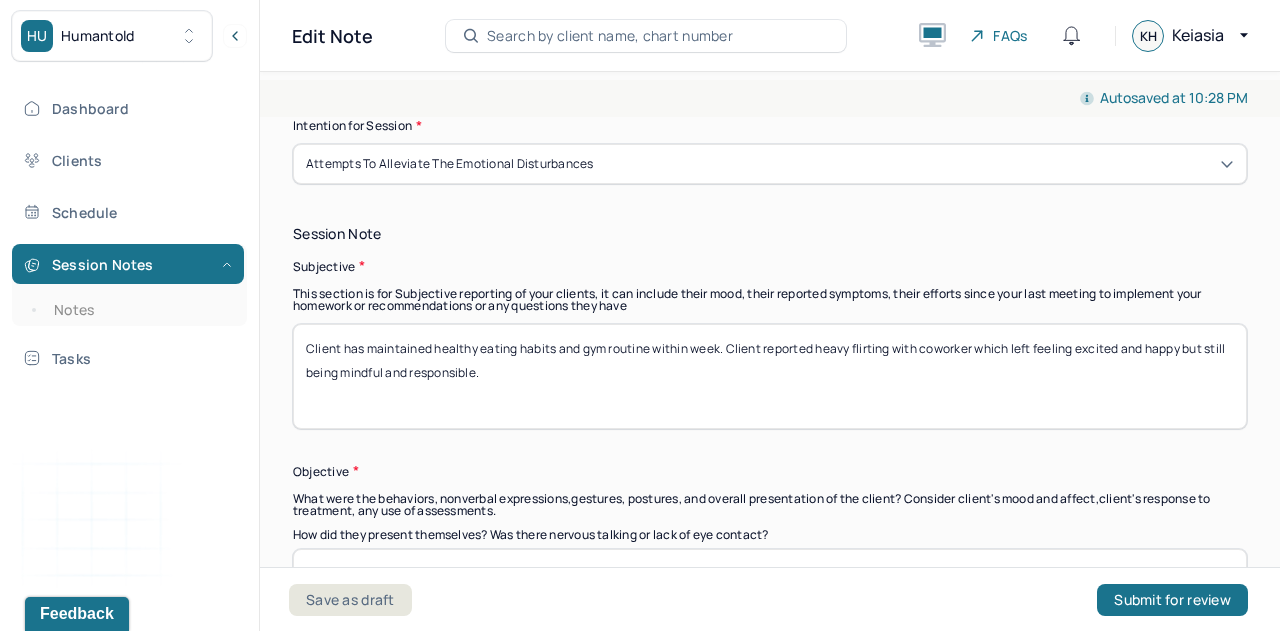 scroll, scrollTop: 1387, scrollLeft: 0, axis: vertical 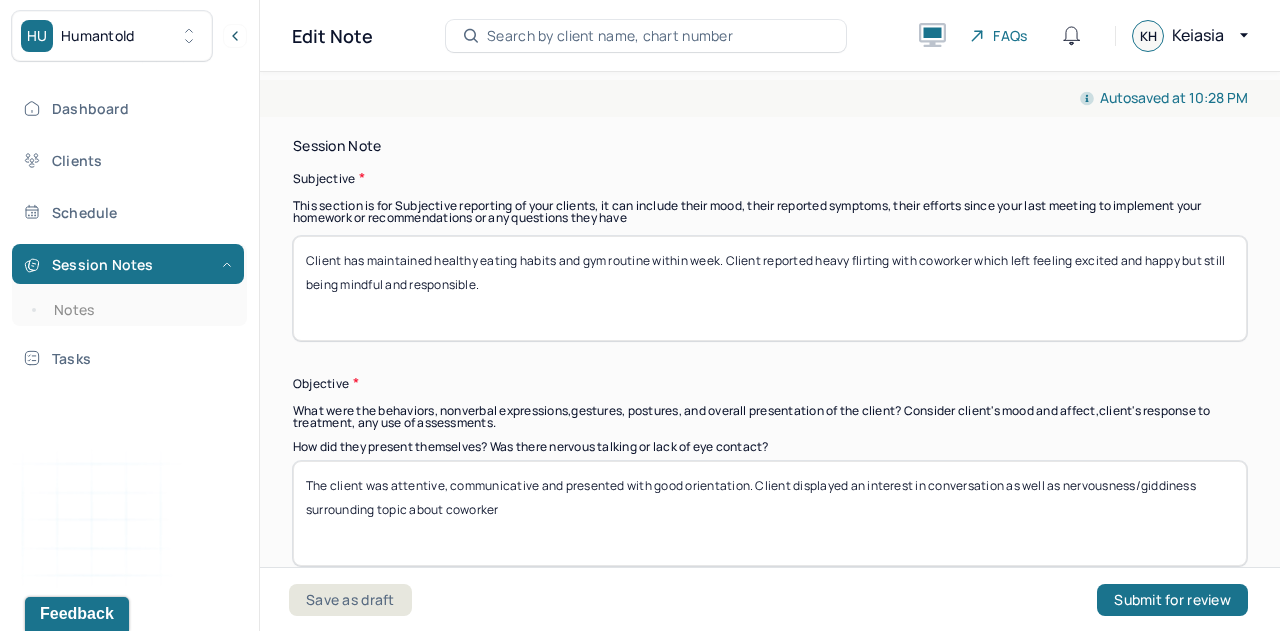 type on "client displayed a disapproving yet perplexed in nature as they navigated various topics." 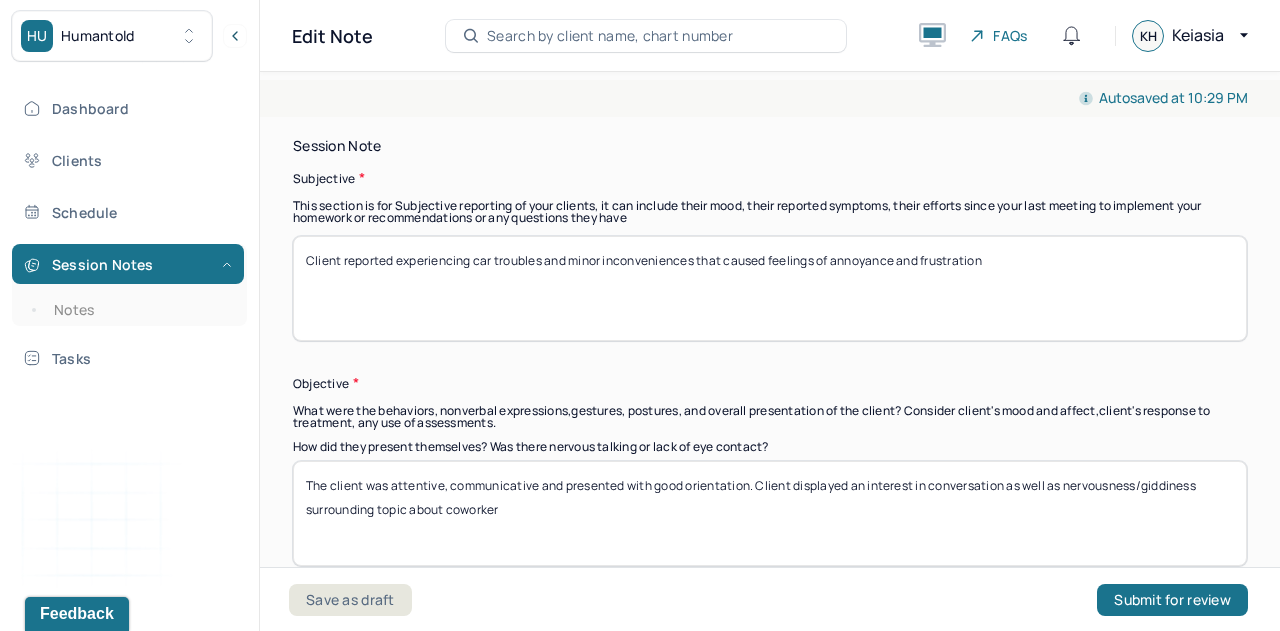 click on "Client reported experiencing car troubles and minor inconviences that caused feelings of annoyance and frustration" at bounding box center [770, 288] 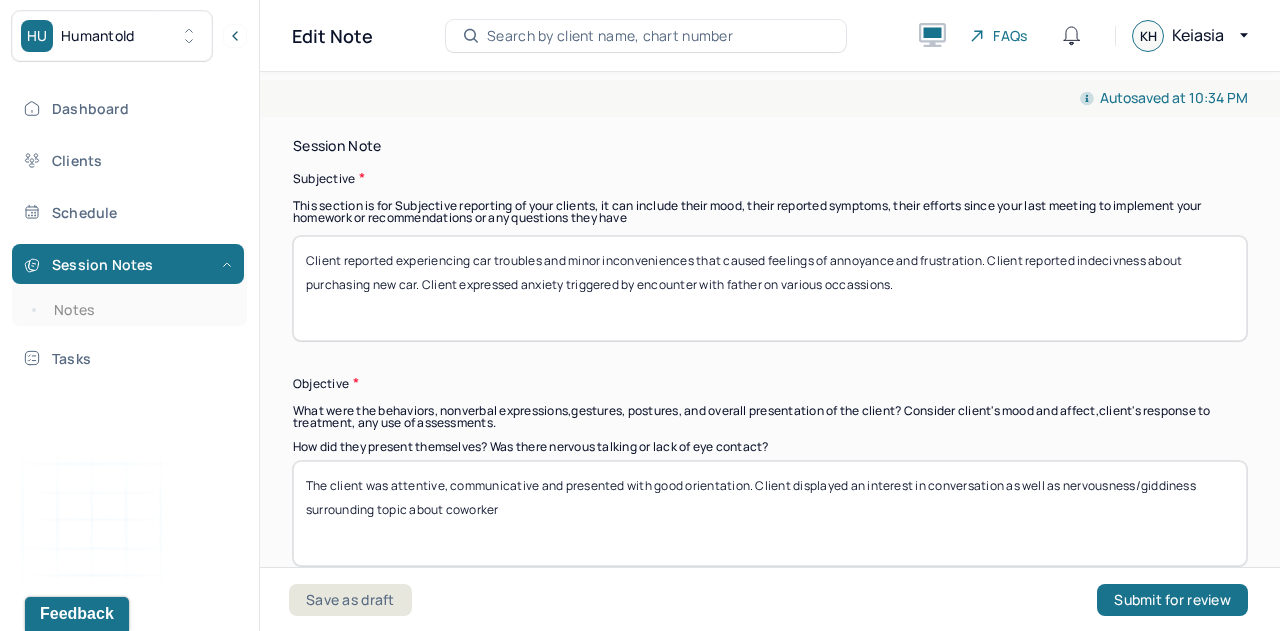 drag, startPoint x: 1110, startPoint y: 267, endPoint x: 1132, endPoint y: 286, distance: 29.068884 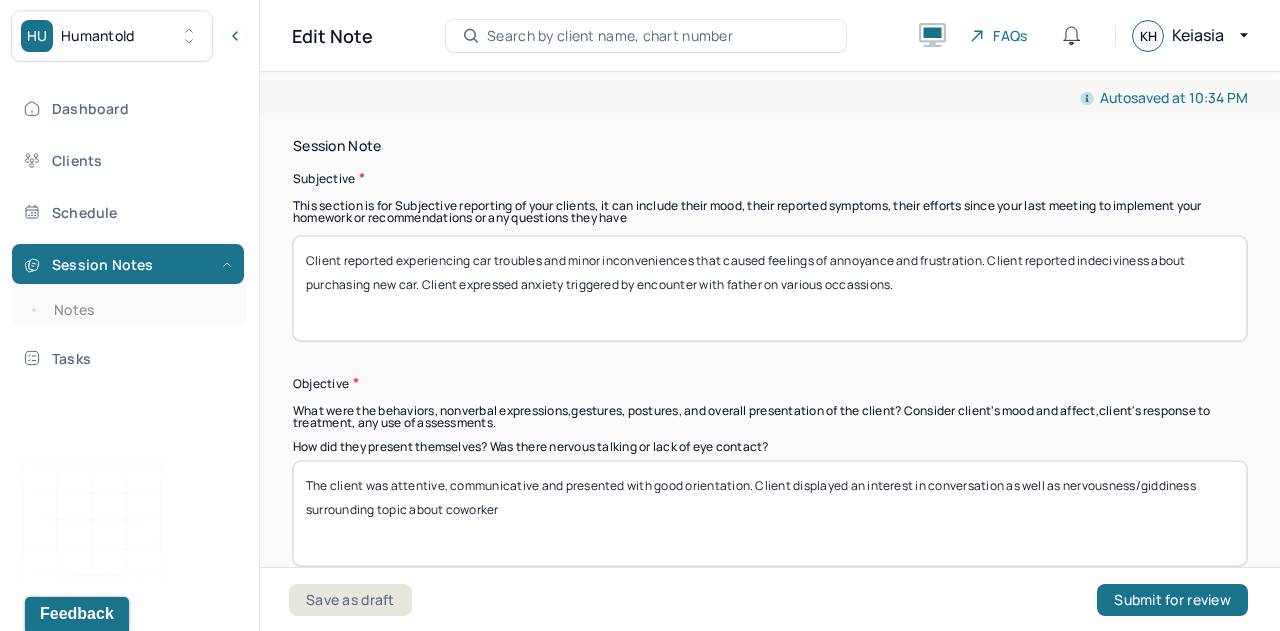 drag, startPoint x: 1113, startPoint y: 259, endPoint x: 1156, endPoint y: 279, distance: 47.423622 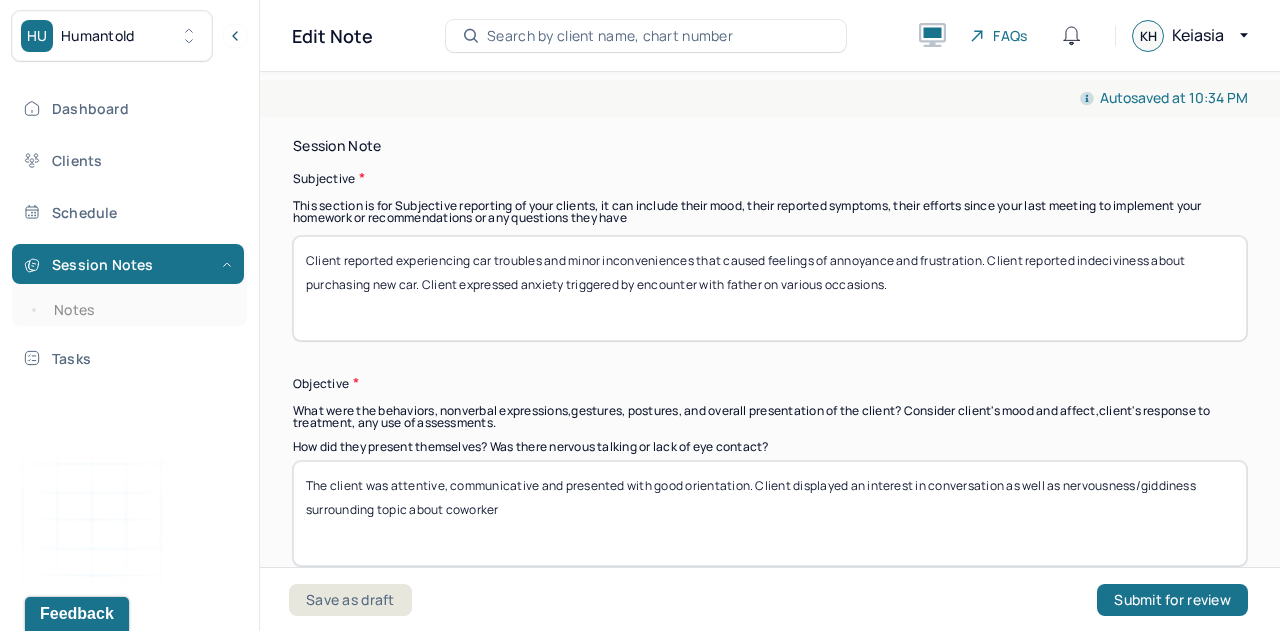 click on "Client reported experiencing car troubles and minor inconveniences that caused feelings of annoyance and frustration. Client reported indeciviness about purchasing new car. Client expressed anxiety triggered by encounter with father on various occassions." at bounding box center [770, 288] 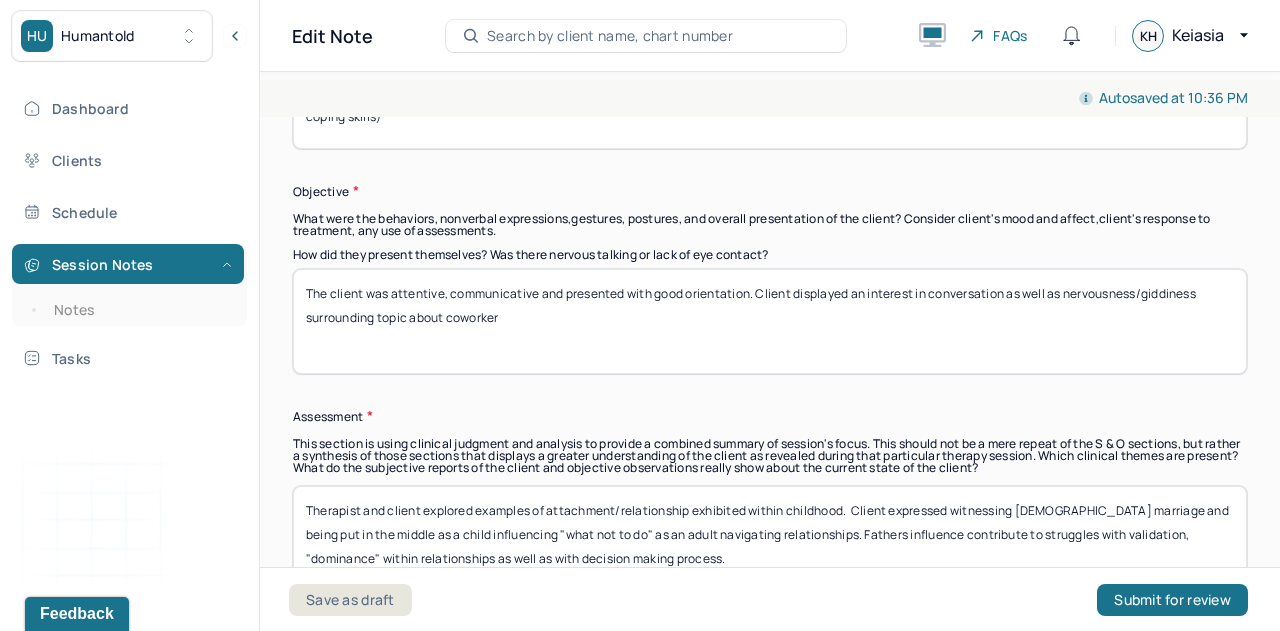 scroll, scrollTop: 1579, scrollLeft: 0, axis: vertical 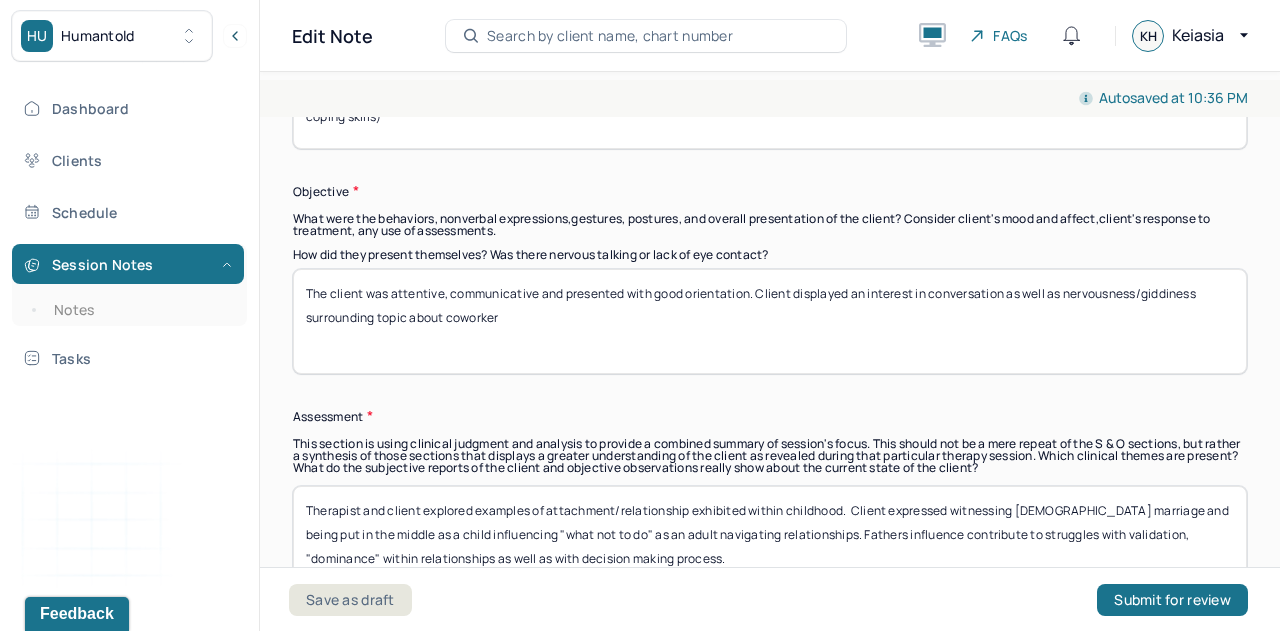 type on "Client reported experiencing car troubles and minor inconveniences that caused feelings of annoyance and frustration. Client reported indecisiveness about purchasing new car. Client expressed anxiety triggered by encounter with father on various occasions ( ruminating thoughts, overthinking and increased unhealthy coping skills)" 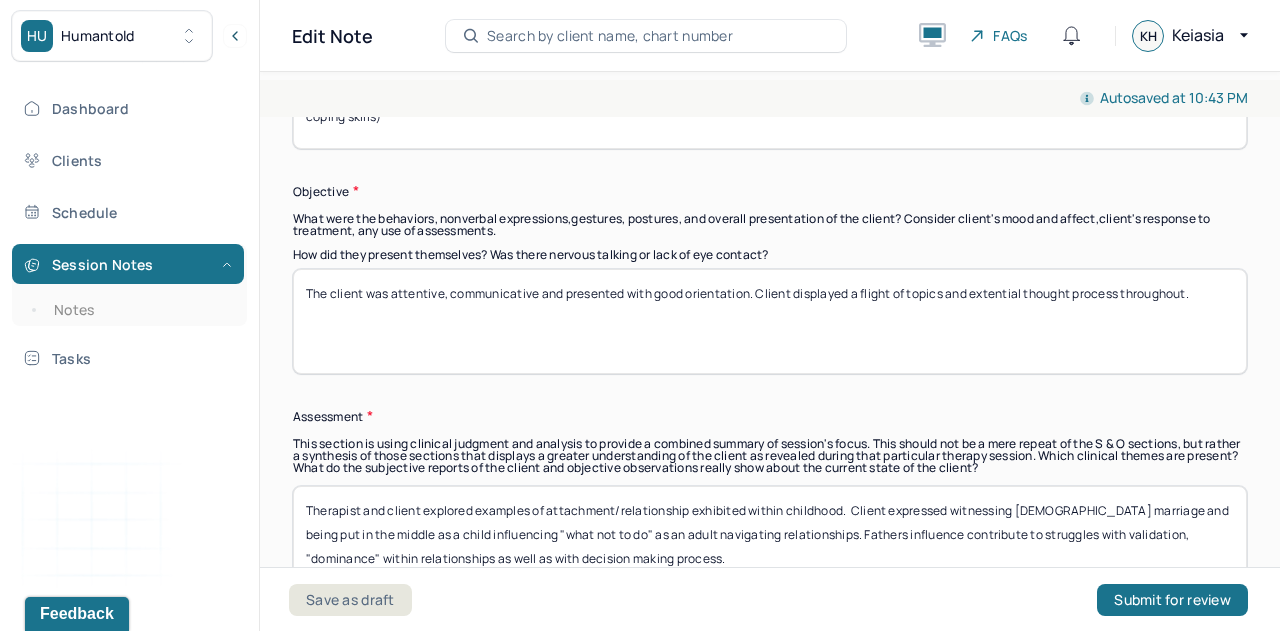 drag, startPoint x: 1006, startPoint y: 293, endPoint x: 1054, endPoint y: 298, distance: 48.259712 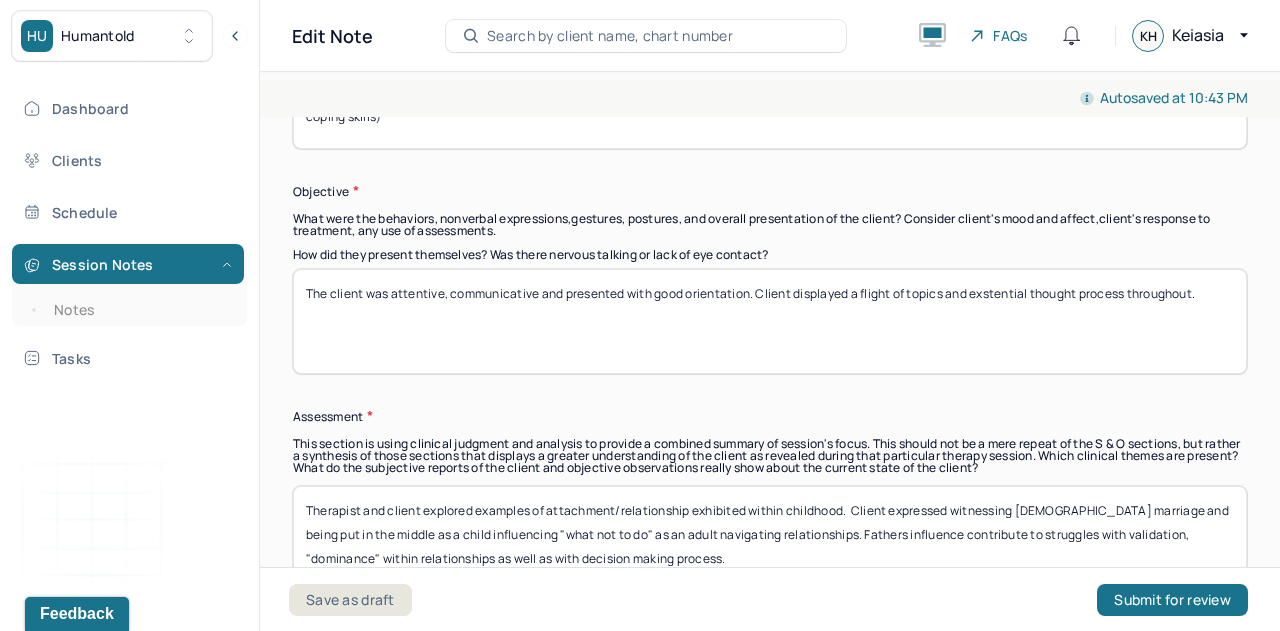 click on "The client was attentive, communicative and presented with good orientation. Client displayed a flight of topics and extential thought process throughout." at bounding box center (770, 321) 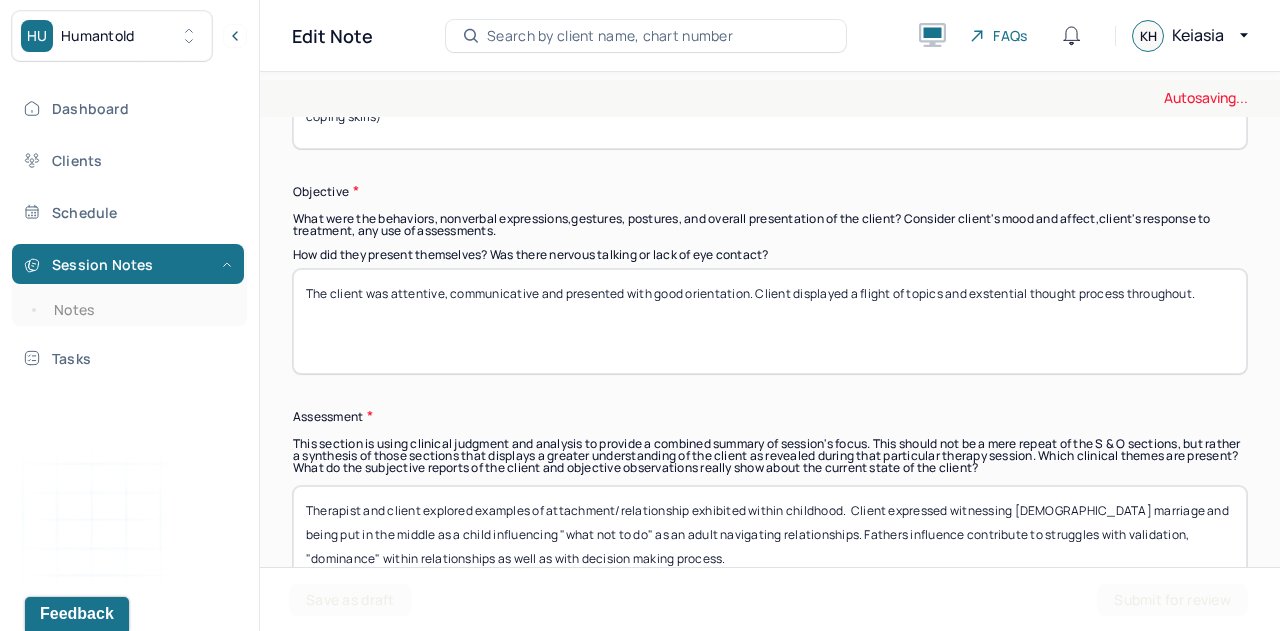 scroll, scrollTop: 1589, scrollLeft: 0, axis: vertical 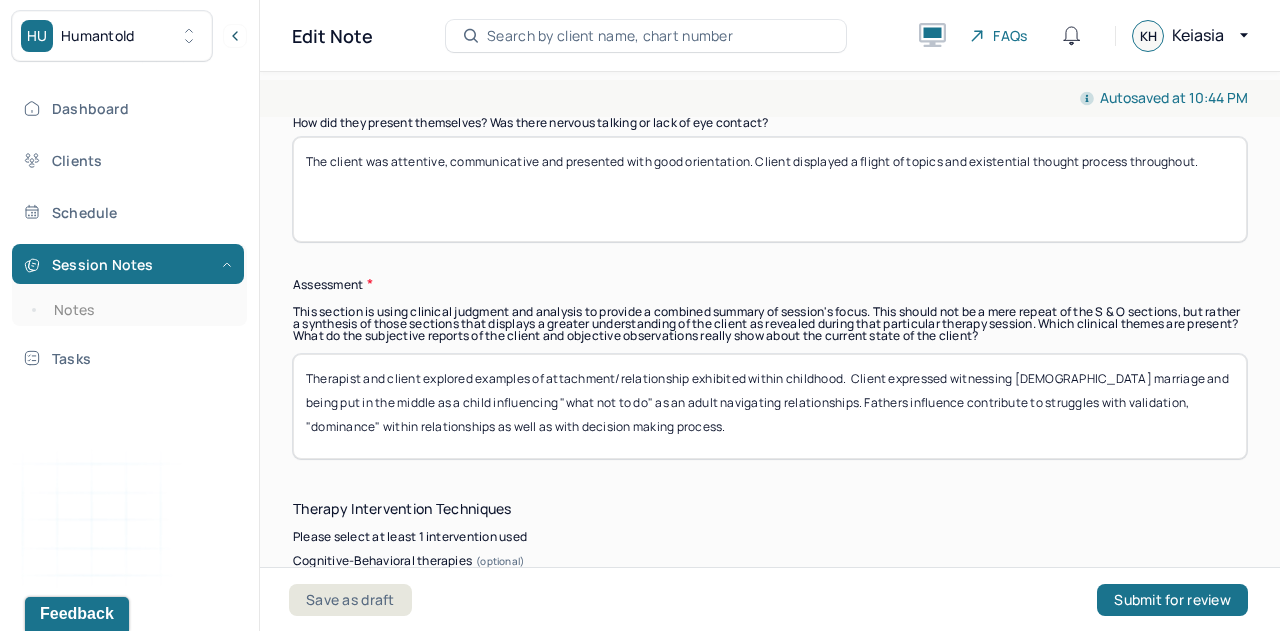 type on "The client was attentive, communicative and presented with good orientation. Client displayed a flight of topics and existential thought process throughout." 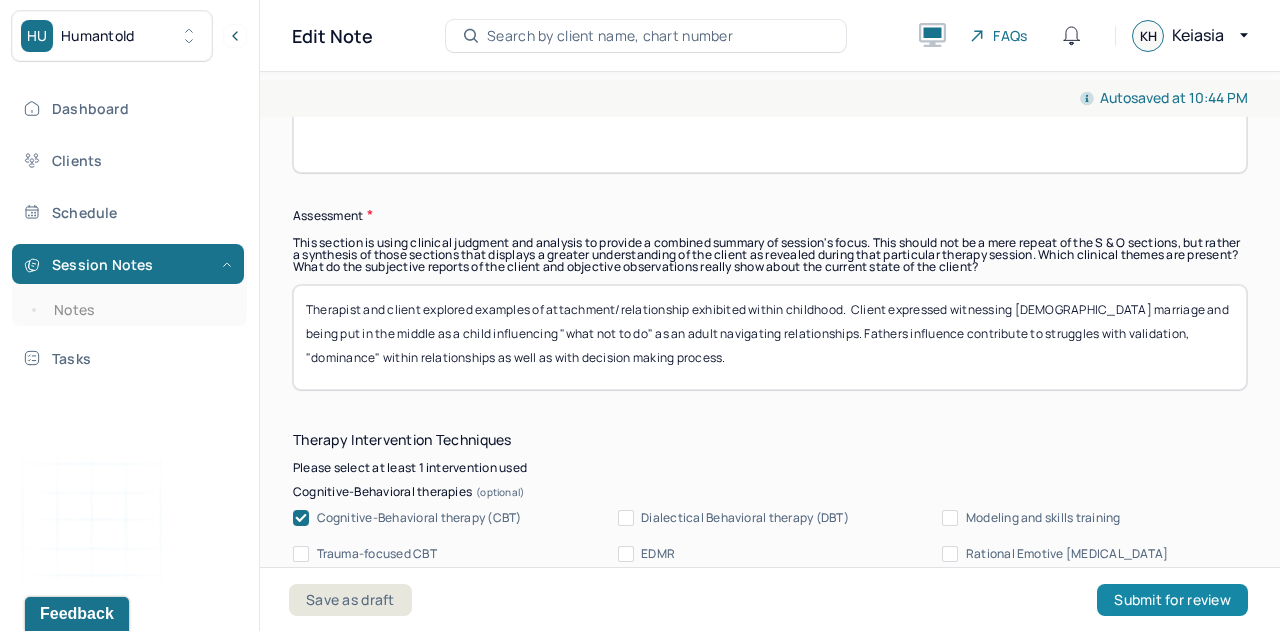drag, startPoint x: 304, startPoint y: 378, endPoint x: 1117, endPoint y: 601, distance: 843.02905 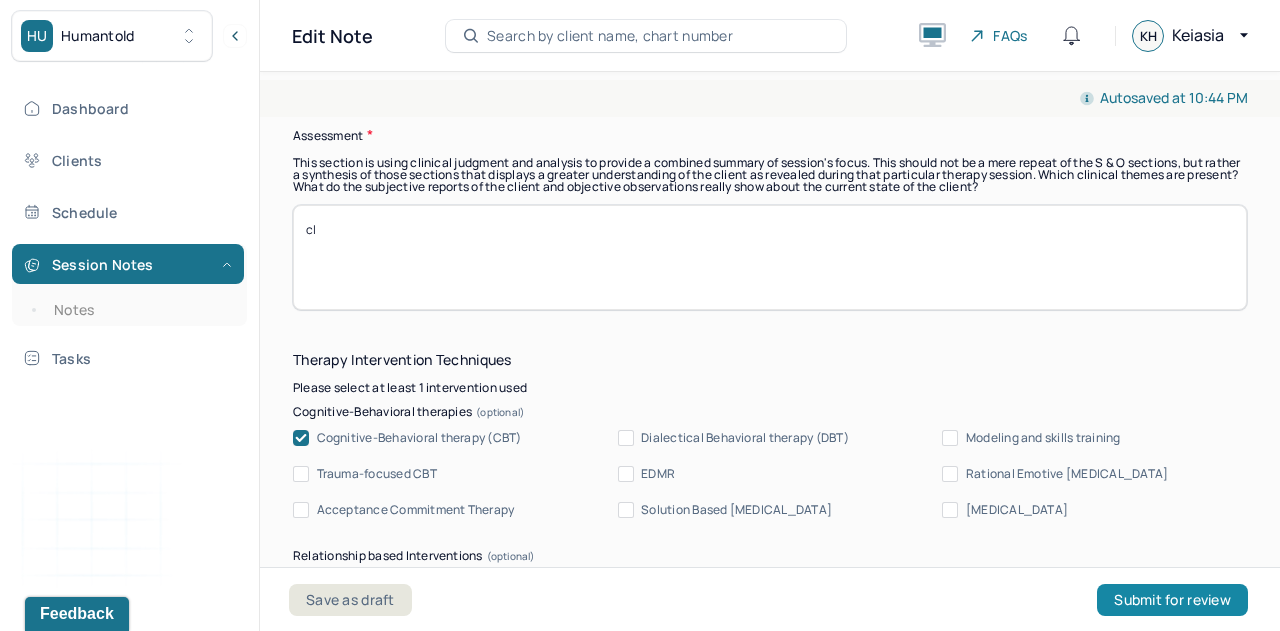 type on "c" 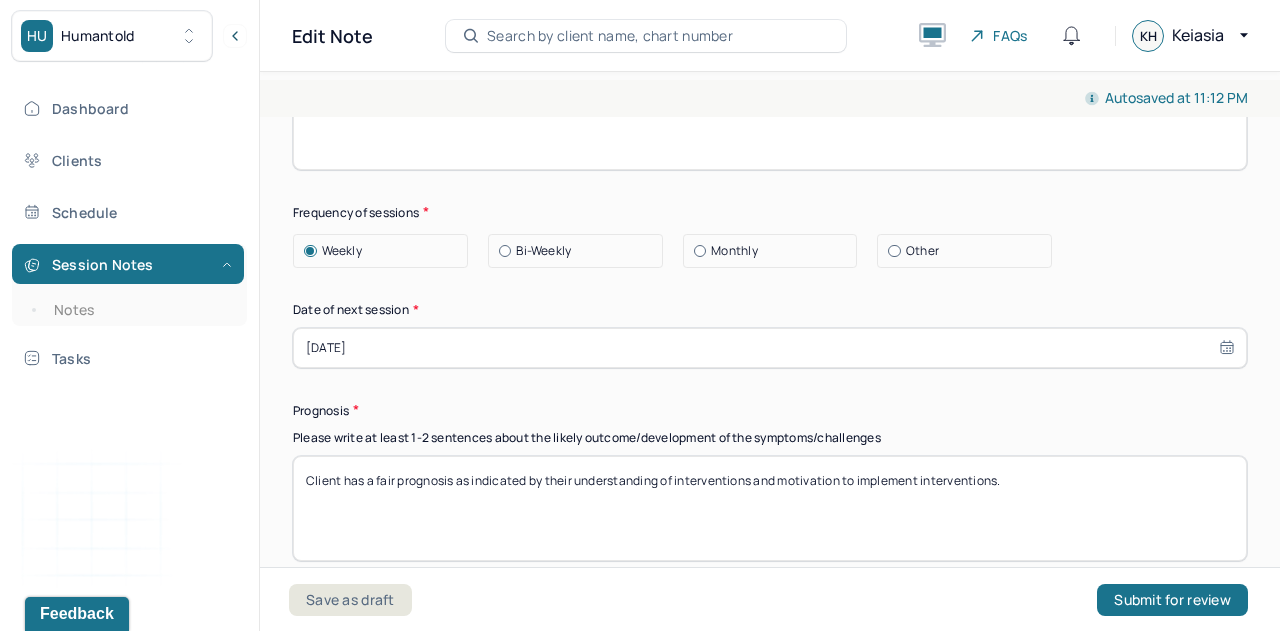 scroll, scrollTop: 2703, scrollLeft: 0, axis: vertical 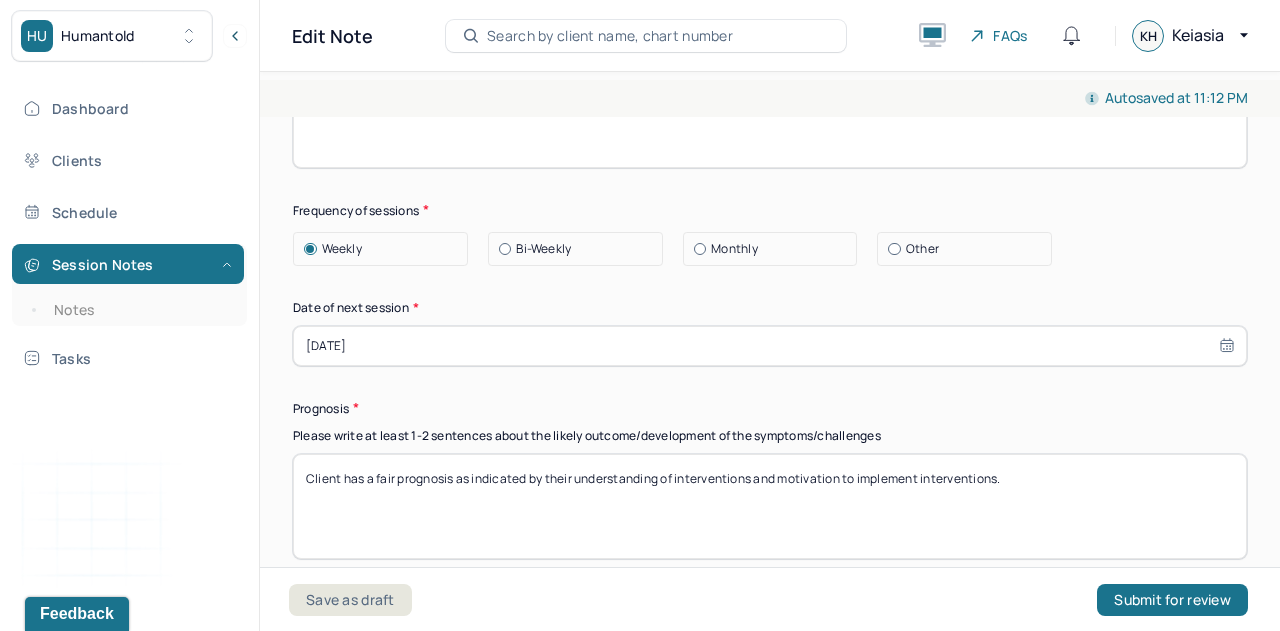 type on "Client displayed low confidence with decision making process and discernment with big or small events. Client seeks validation from father yet desire for defiance or challenge influence. Therapist observed that clients anxiety stems from childhood where father projected own anxiety onto her as well as engrain a pessimistic approach to life. Therapist briefly explored two extremities of anxiety, low vs high dependent on alignment with self and ideologies." 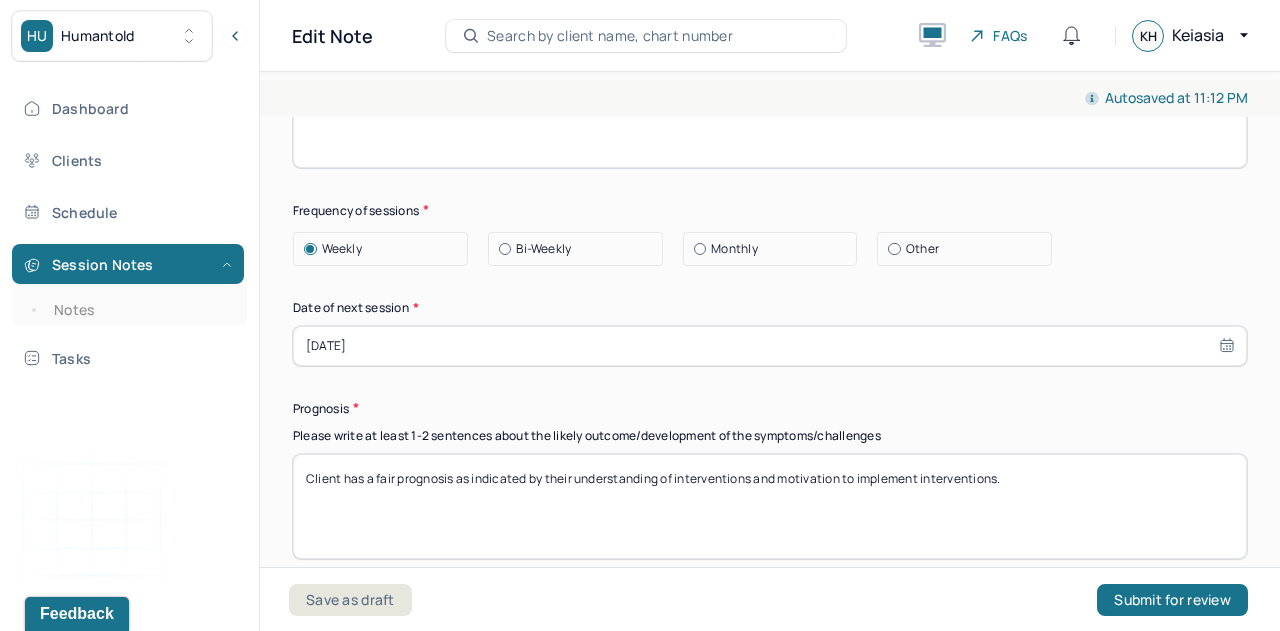 type on "What does your ideal/ perfect world look like? Are you in alignment with ideologies?" 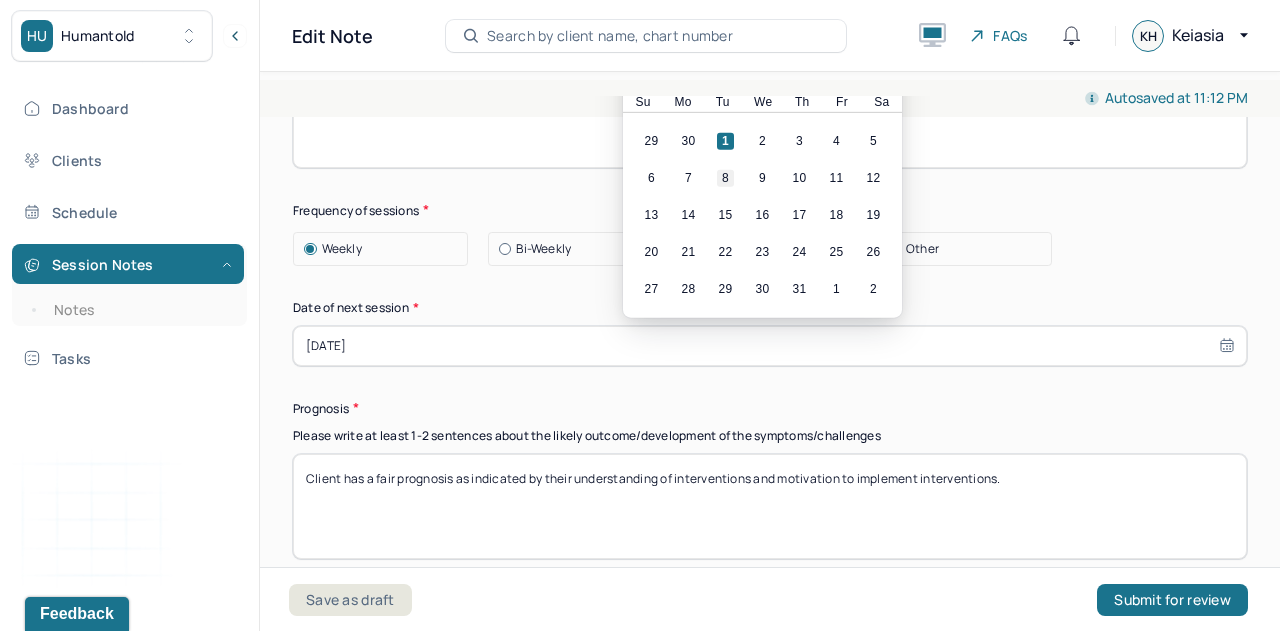 click on "8" at bounding box center [725, 177] 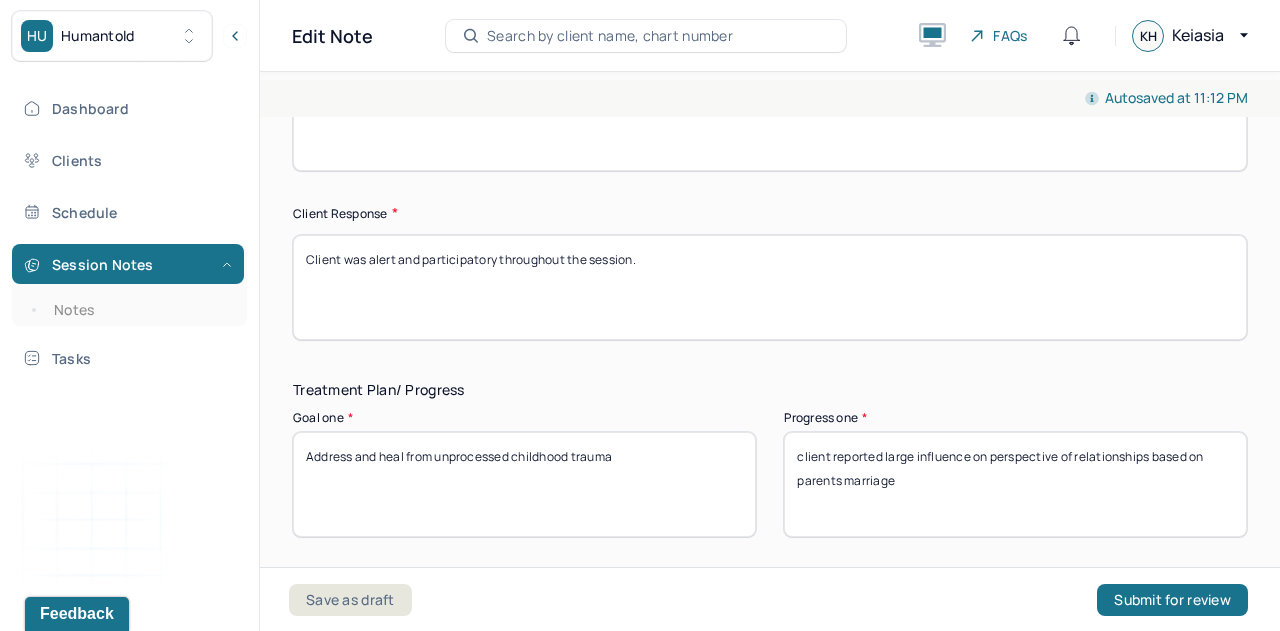 scroll, scrollTop: 3092, scrollLeft: 0, axis: vertical 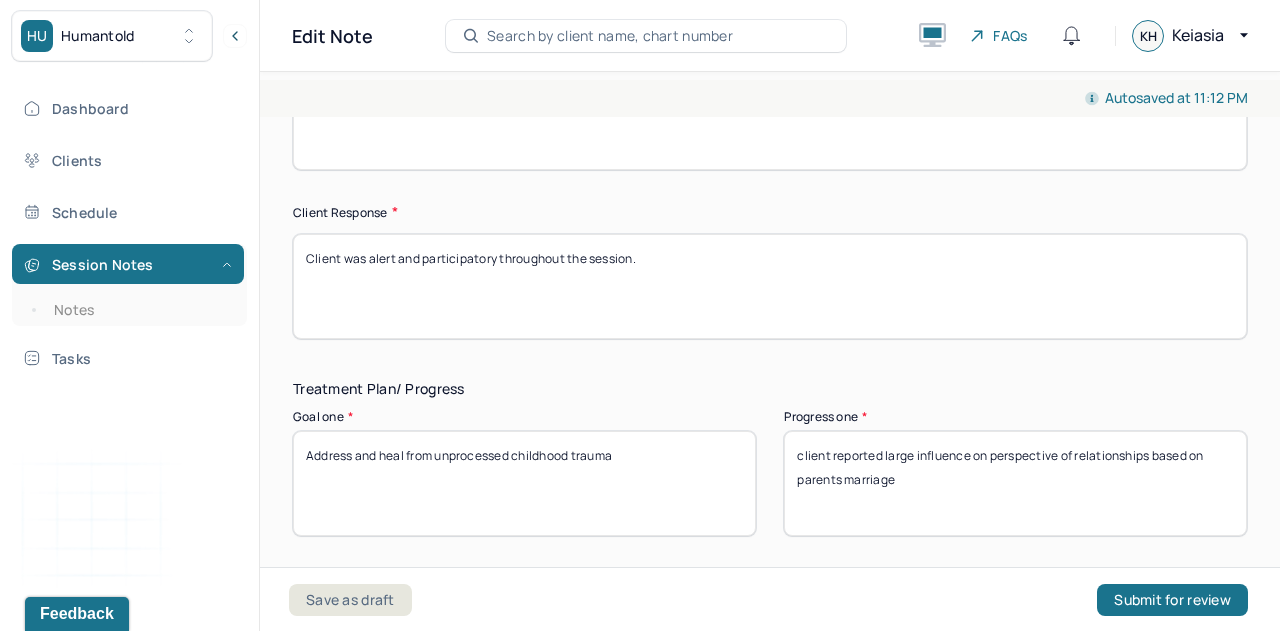 drag, startPoint x: 549, startPoint y: 262, endPoint x: 1200, endPoint y: 378, distance: 661.2541 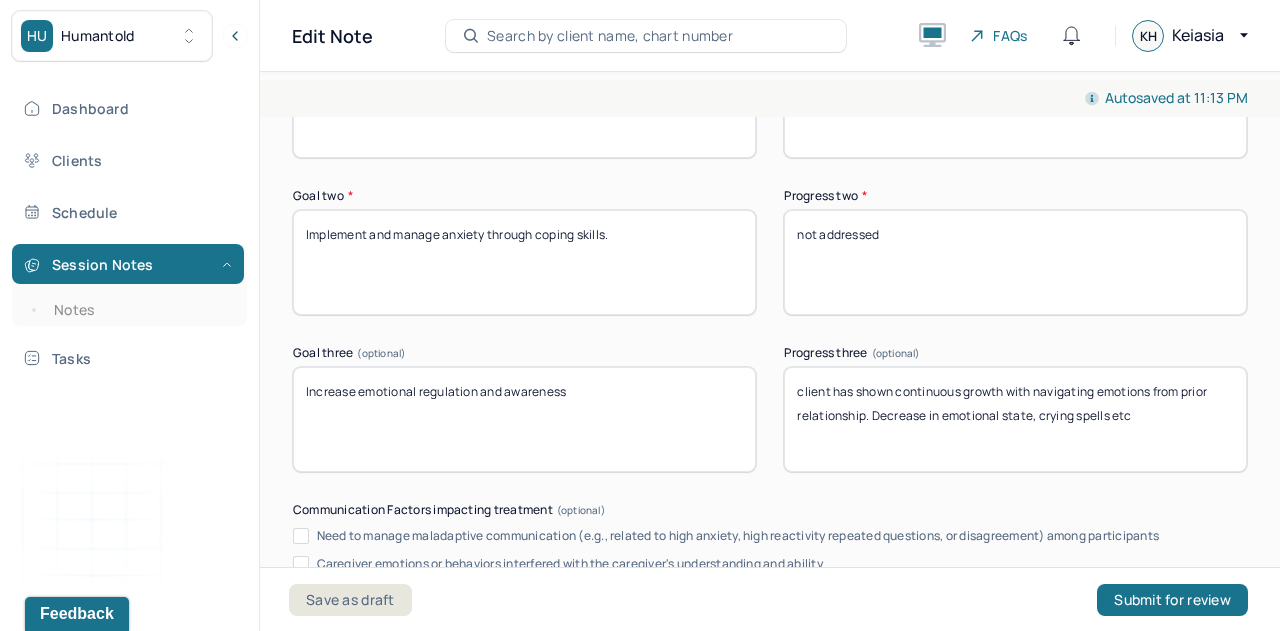 scroll, scrollTop: 3471, scrollLeft: 0, axis: vertical 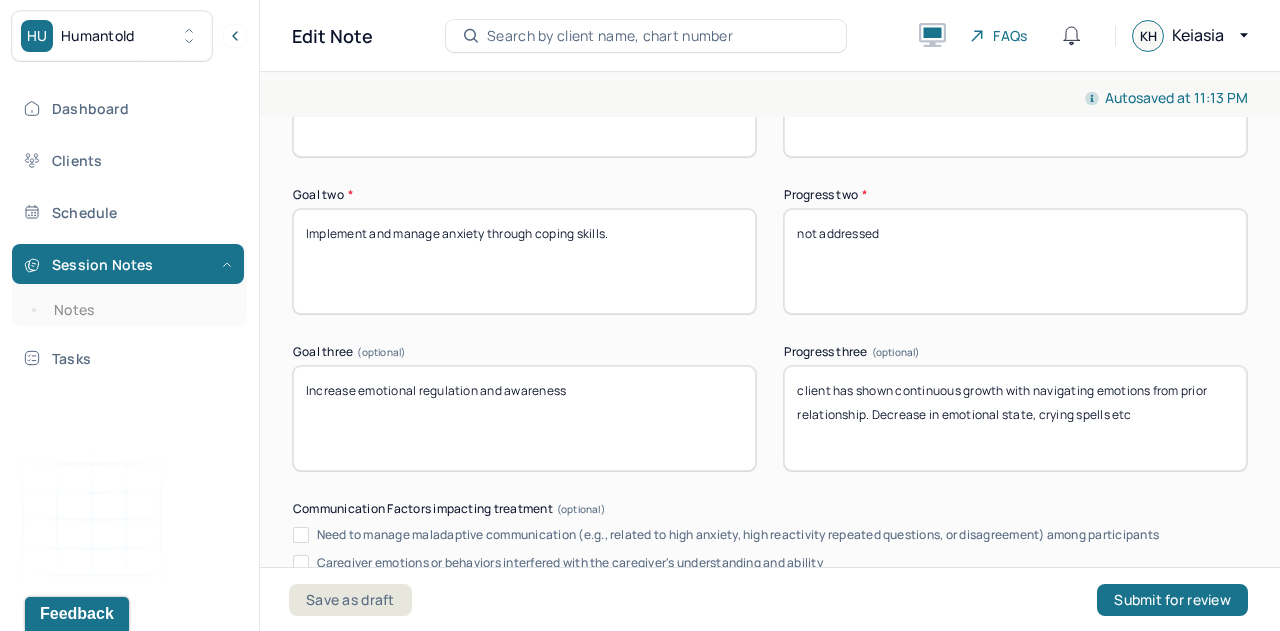type on "Client has a fair prognosis as indicated by willingness to engage conversation and explore deeper about father influence" 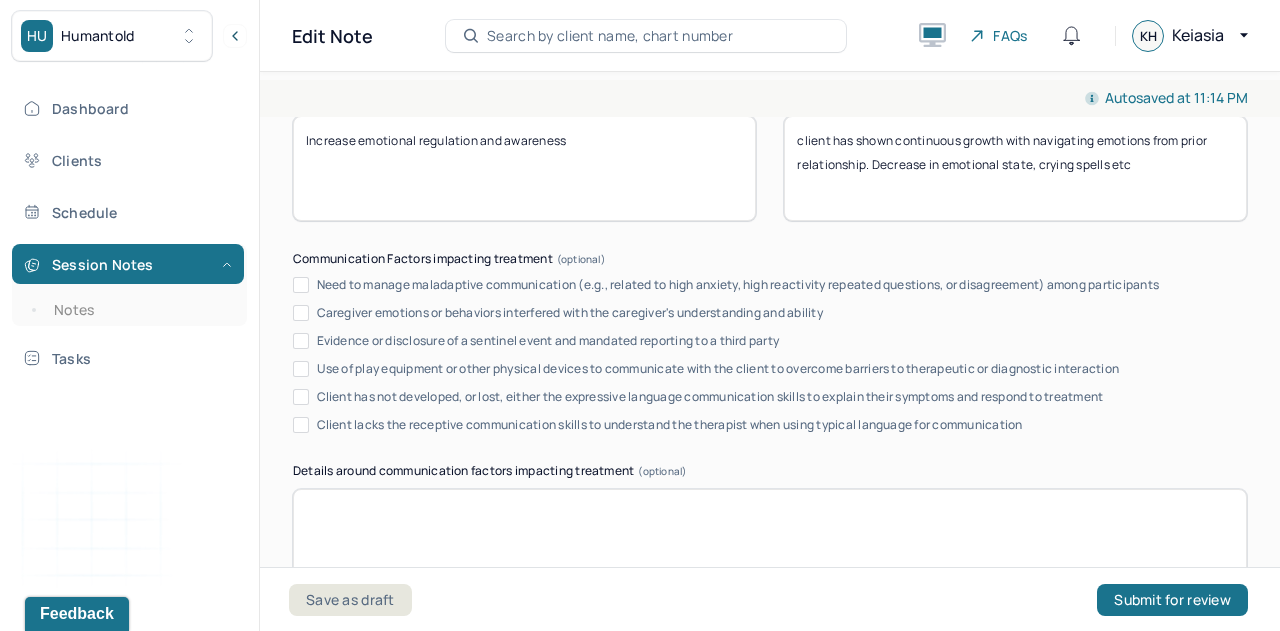 scroll, scrollTop: 3730, scrollLeft: 0, axis: vertical 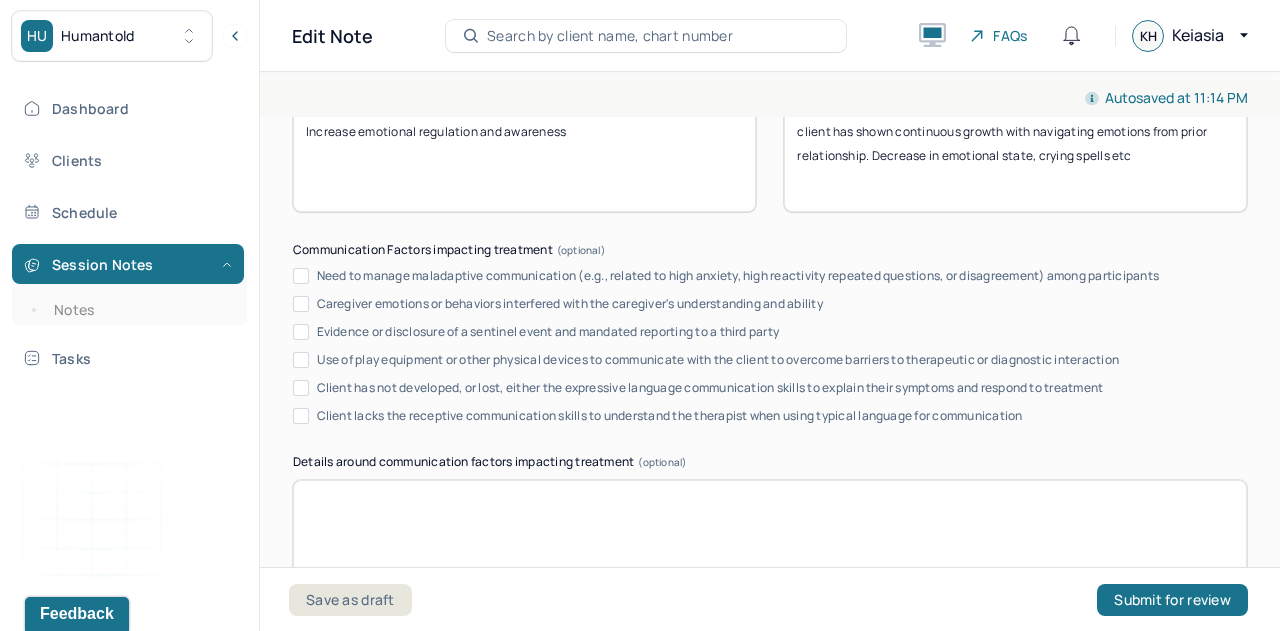 type on "client reported increase in unhealthy coping skills." 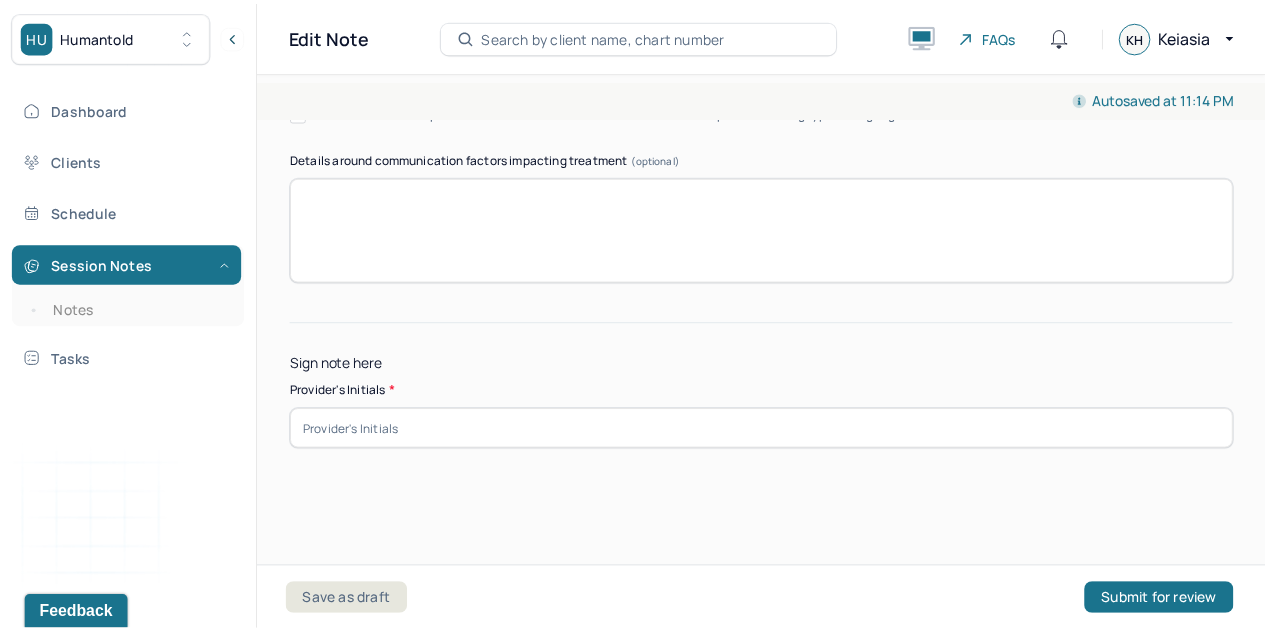 scroll, scrollTop: 4208, scrollLeft: 0, axis: vertical 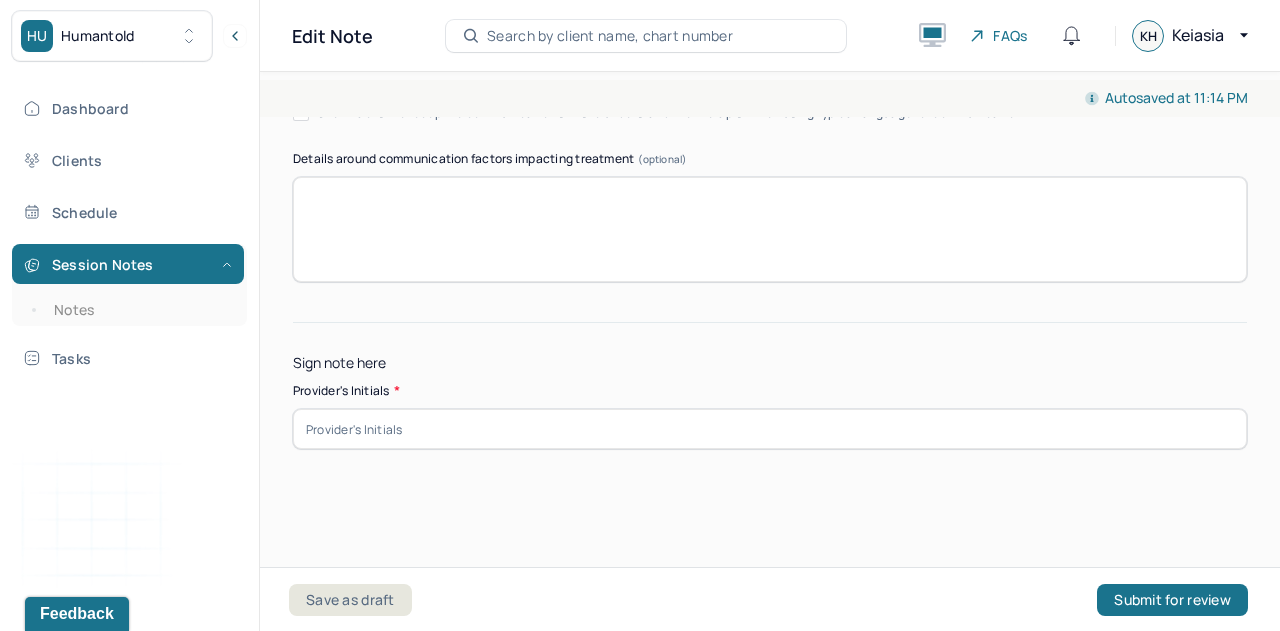 type on "not addressed this session" 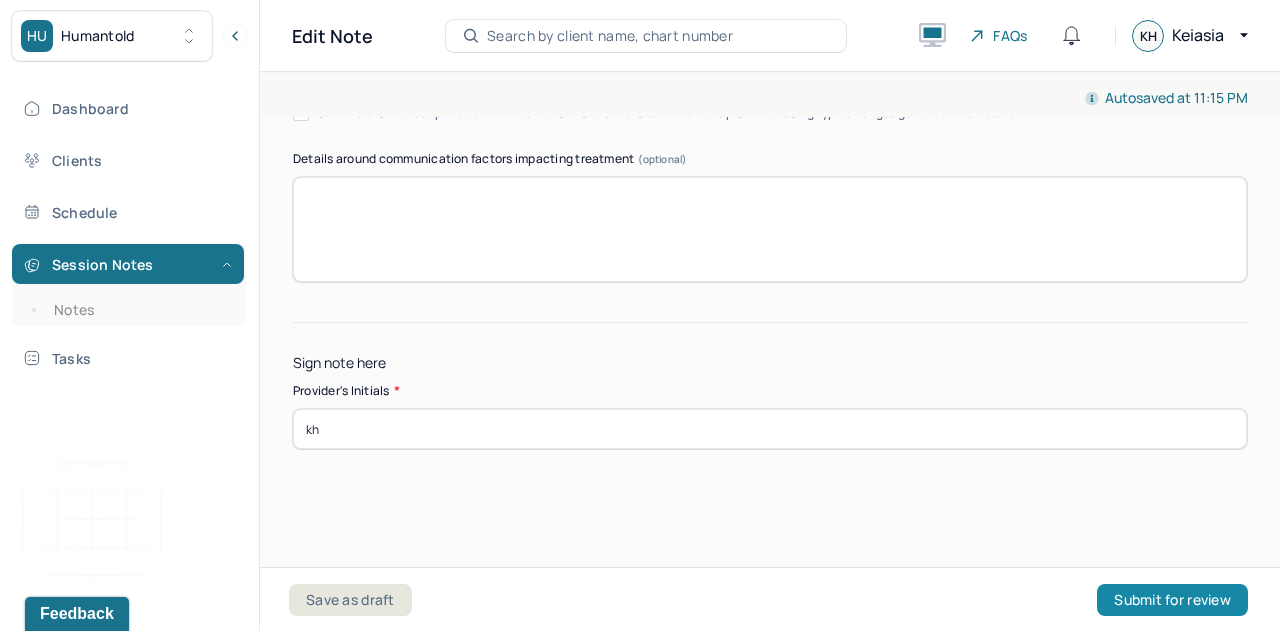 type on "kh" 